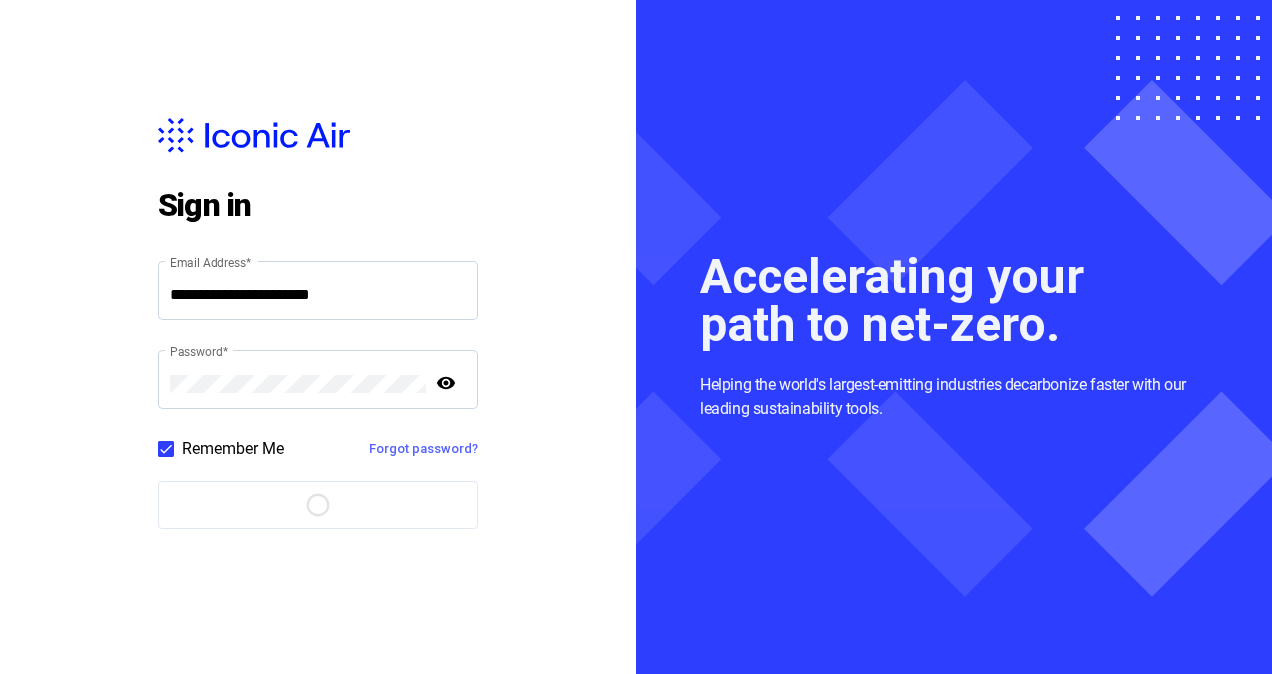 scroll, scrollTop: 0, scrollLeft: 0, axis: both 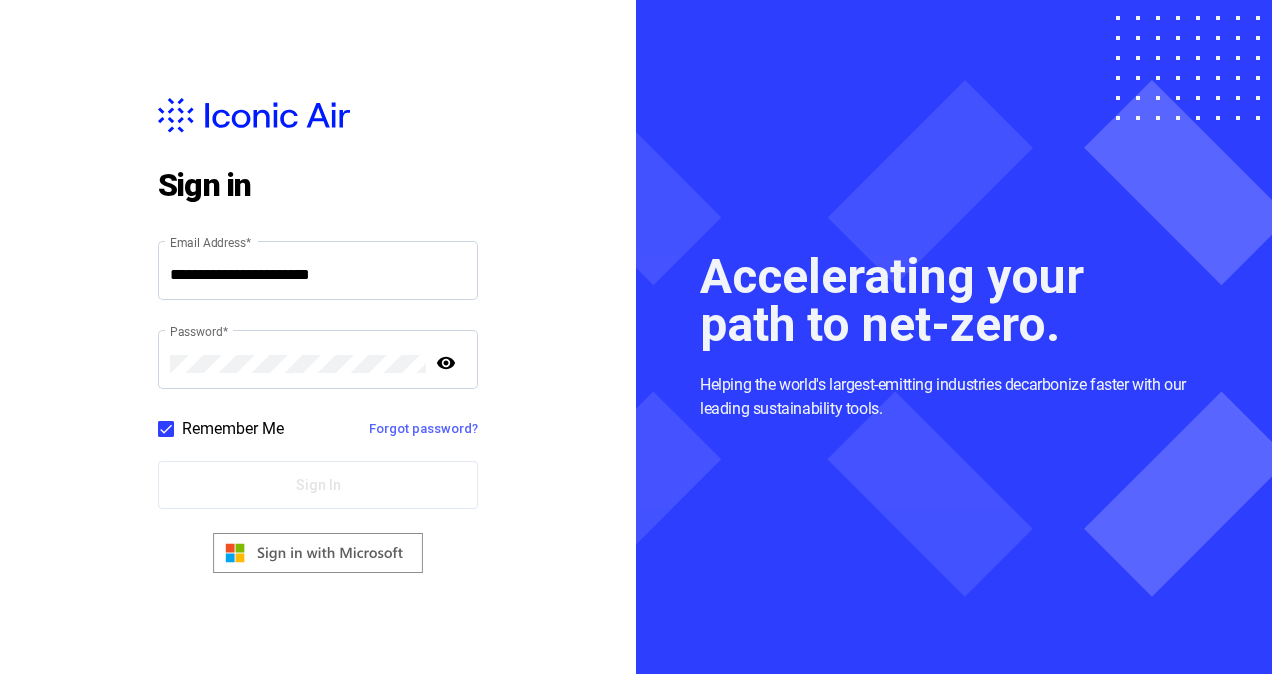 type on "**********" 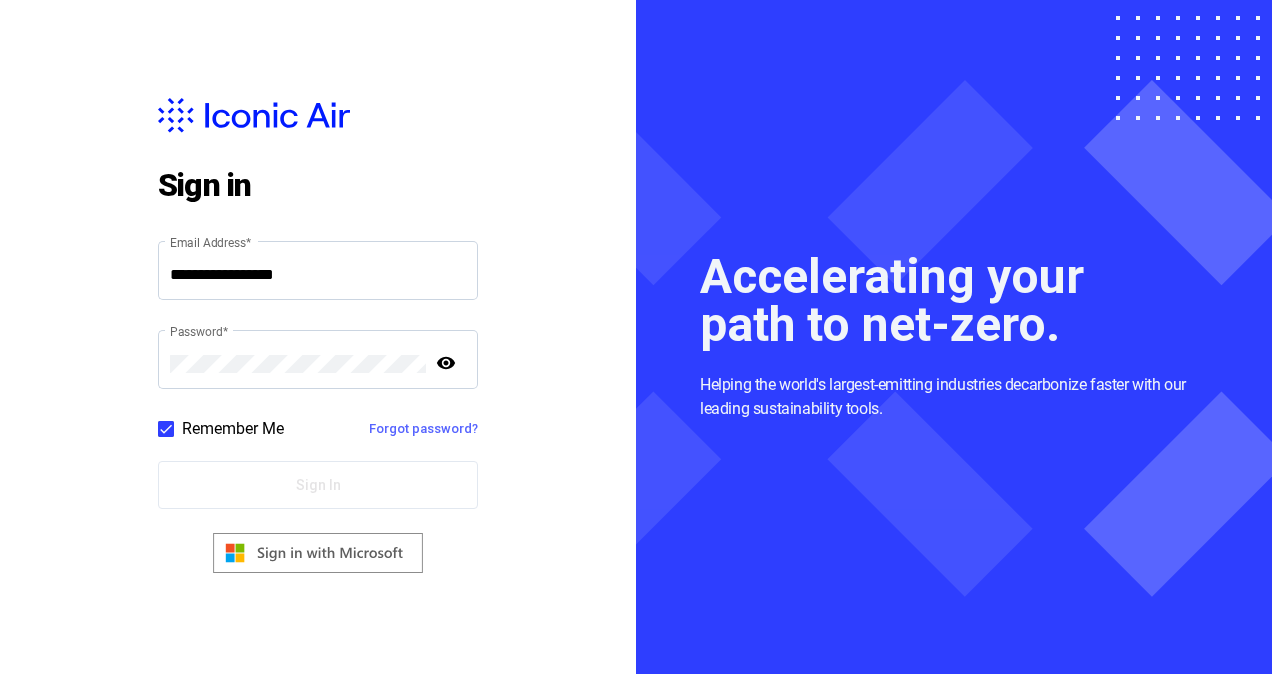 click on "Sign In" 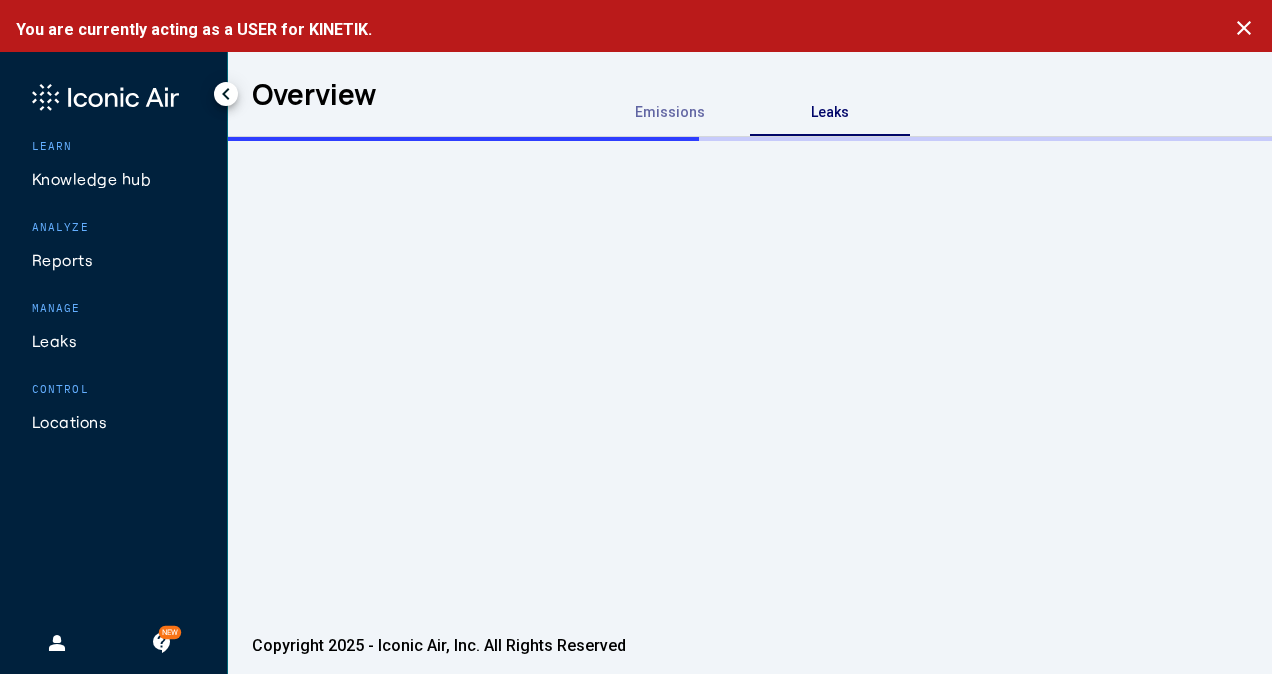 click on "close" 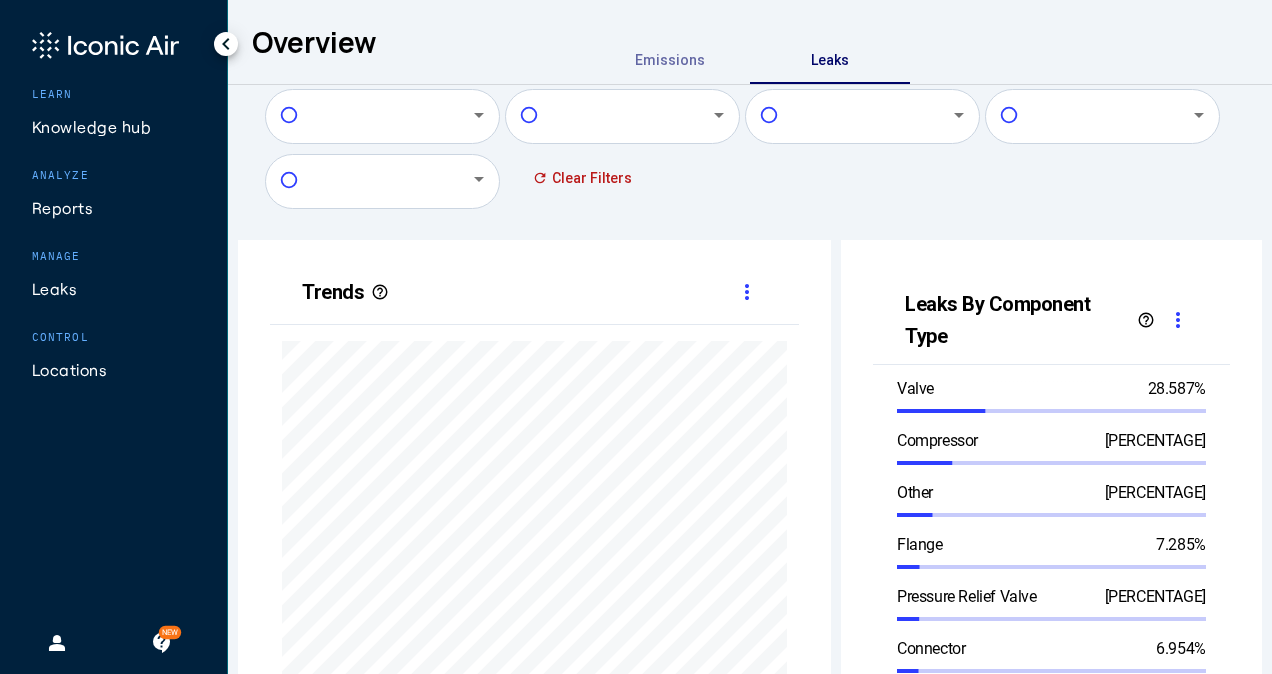 scroll, scrollTop: 999490, scrollLeft: 999406, axis: both 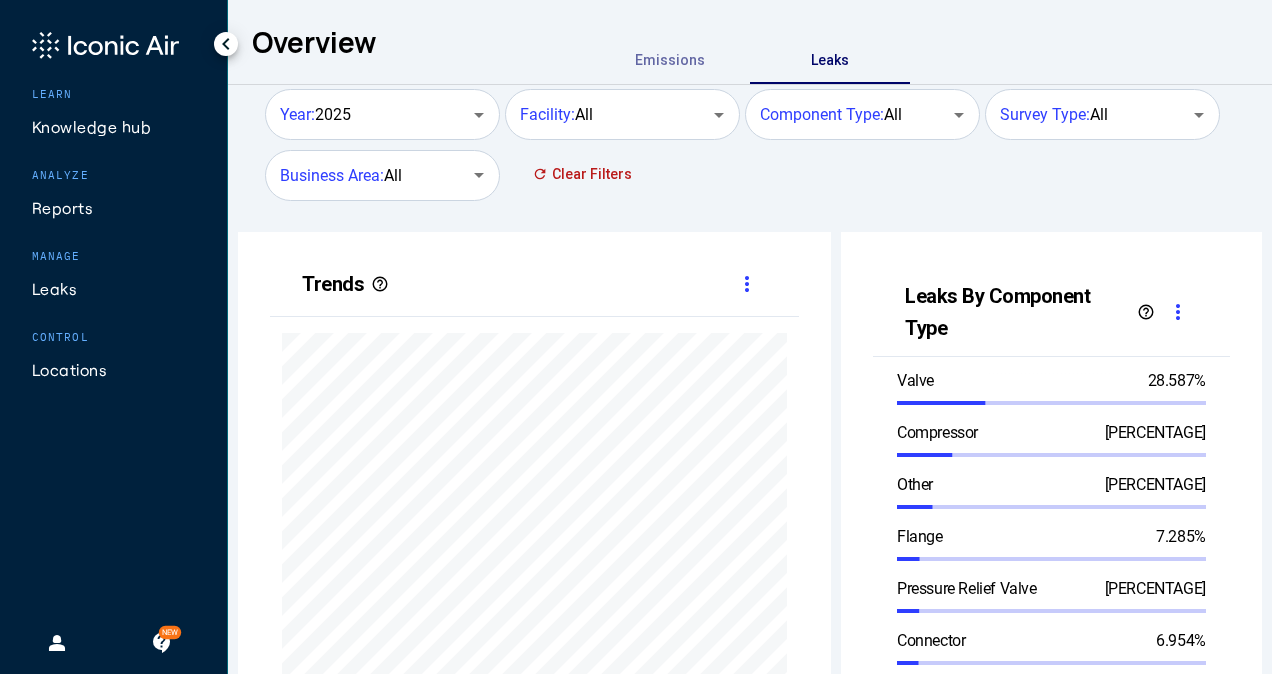 click on "Leaks" 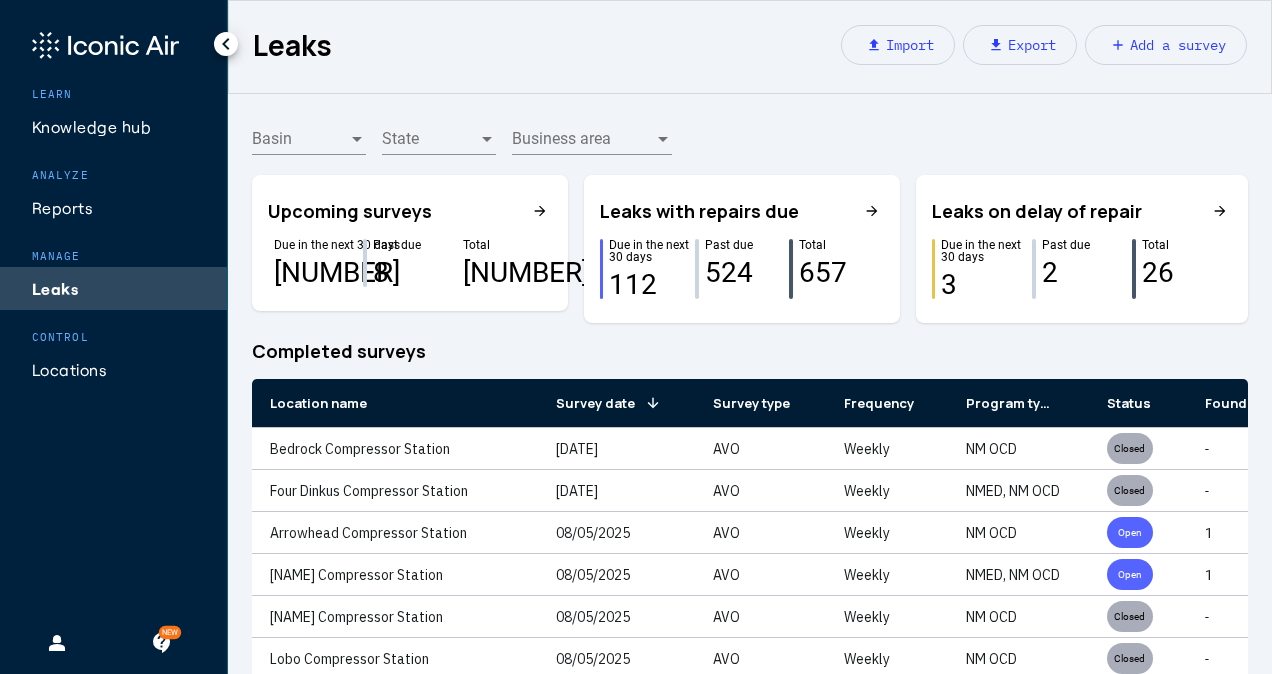 click on "[STATE] [STATE]" 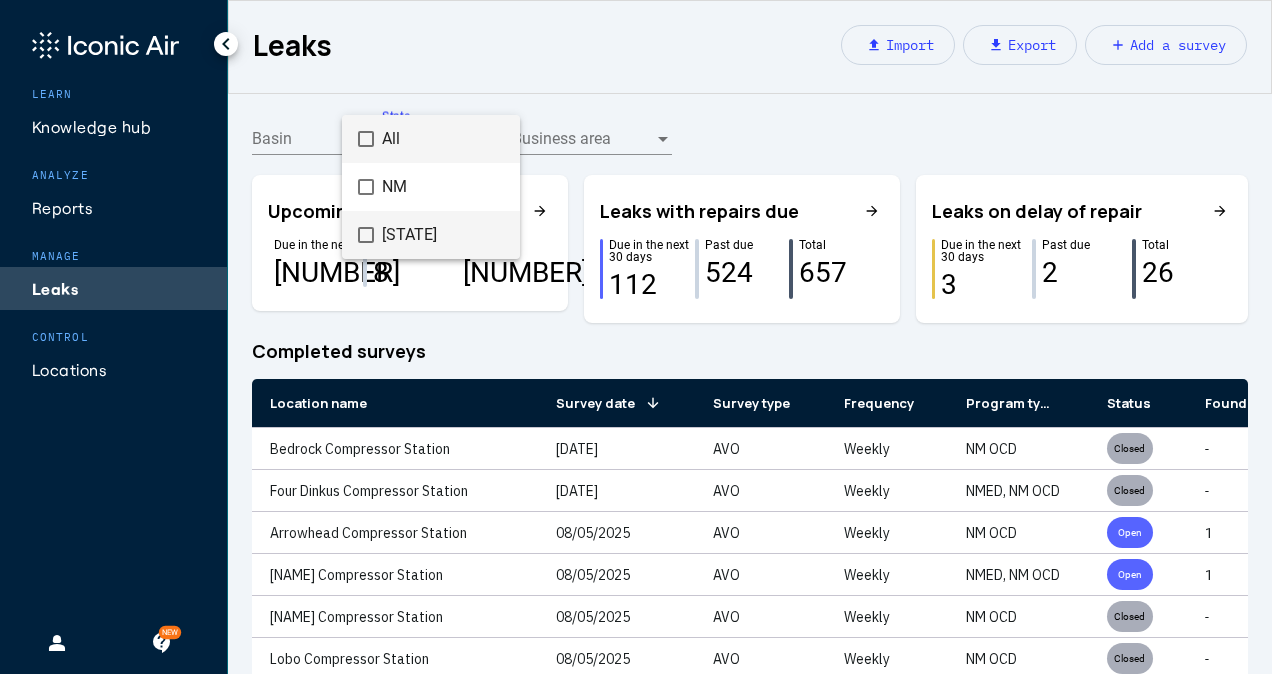 click on "[STATE]" at bounding box center (443, 235) 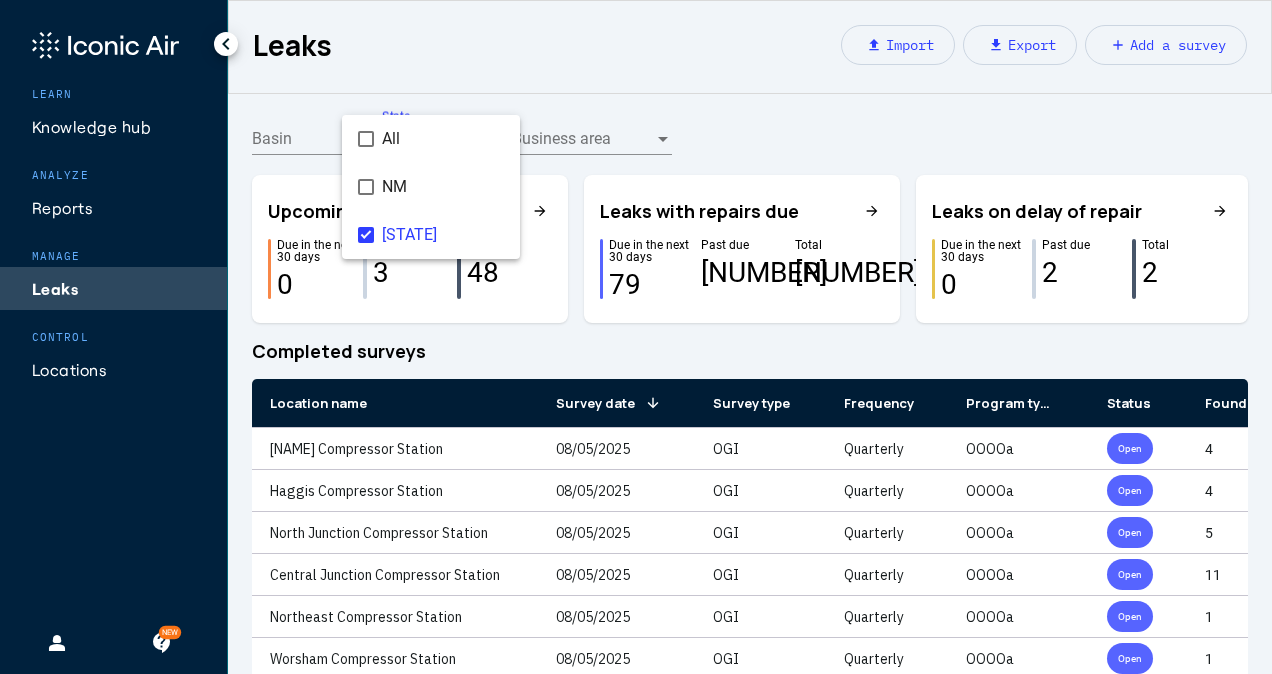 click at bounding box center (636, 337) 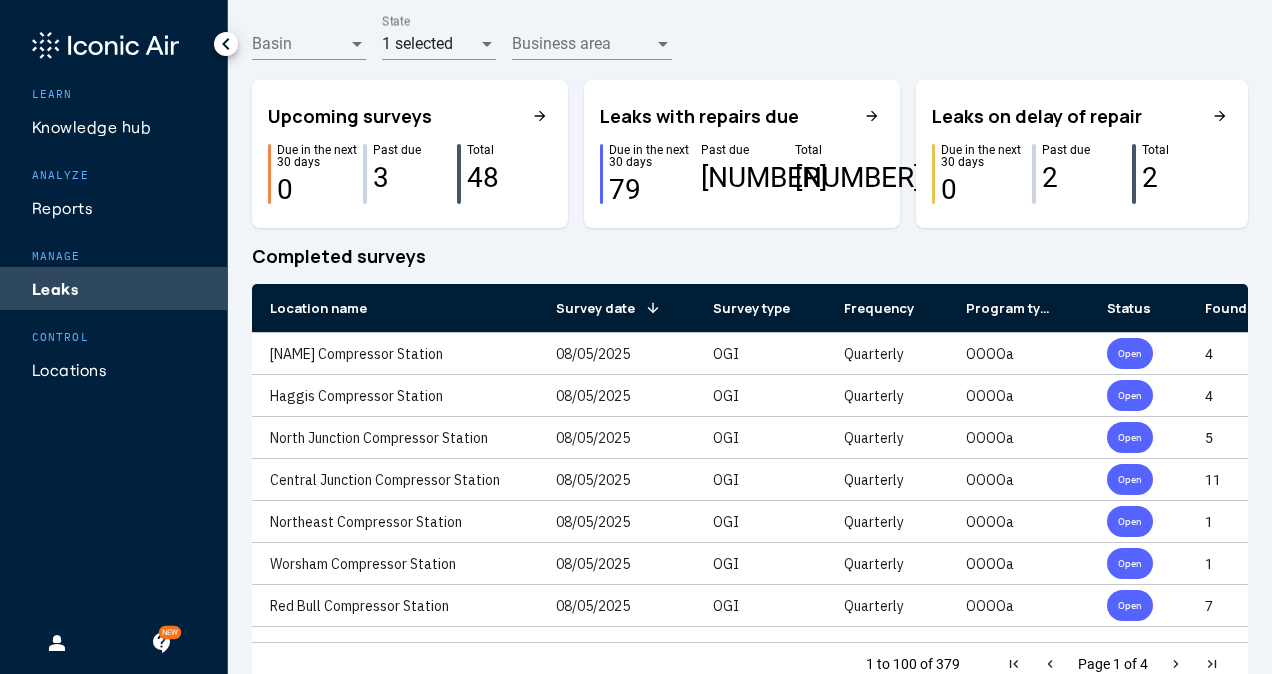 scroll, scrollTop: 160, scrollLeft: 0, axis: vertical 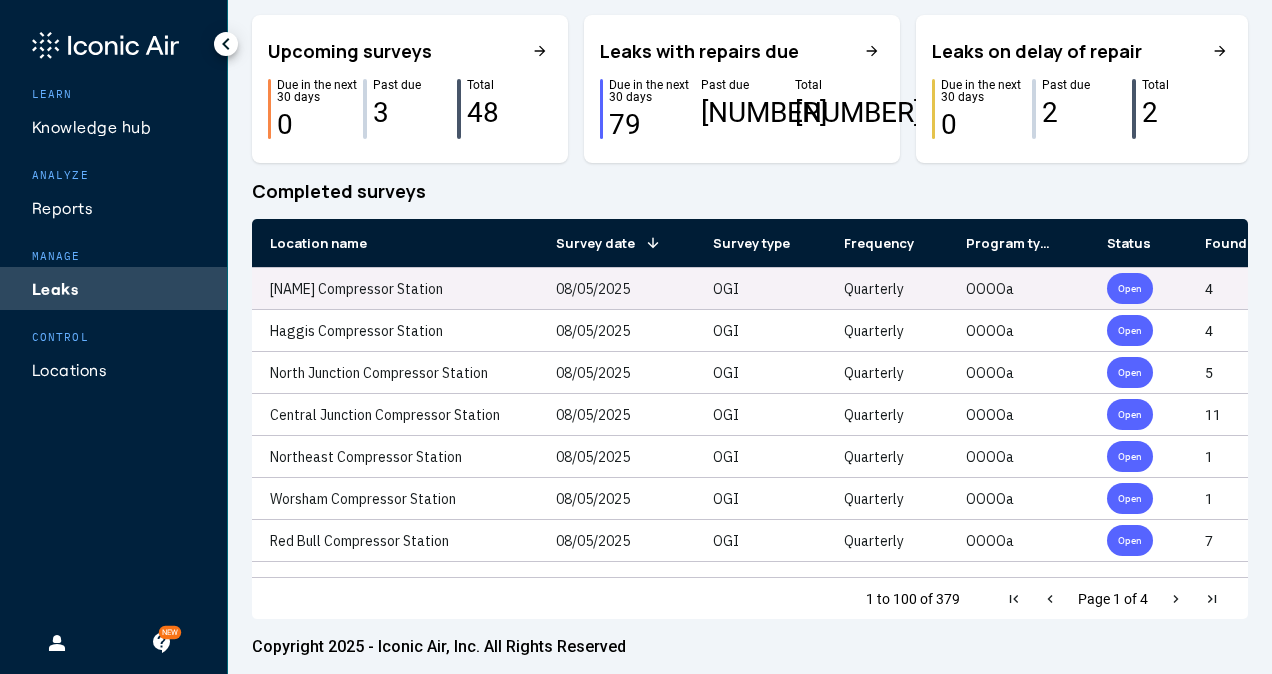 click on "08/05/2025" 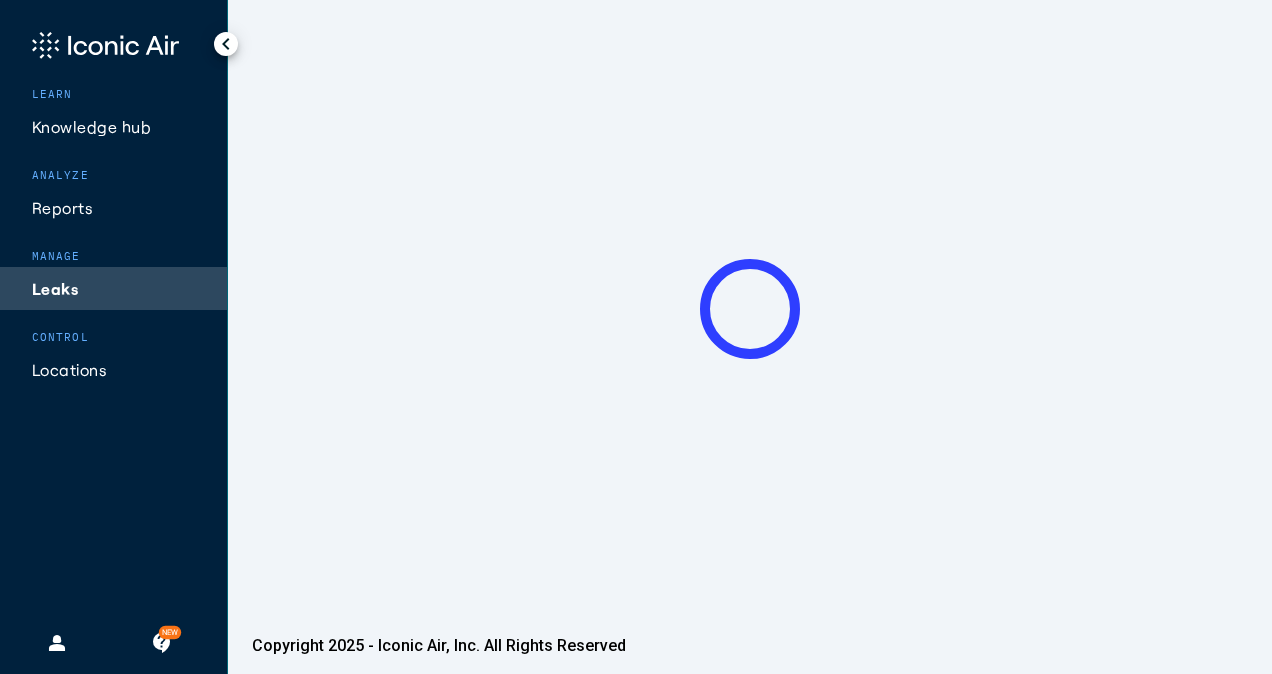 scroll, scrollTop: 0, scrollLeft: 0, axis: both 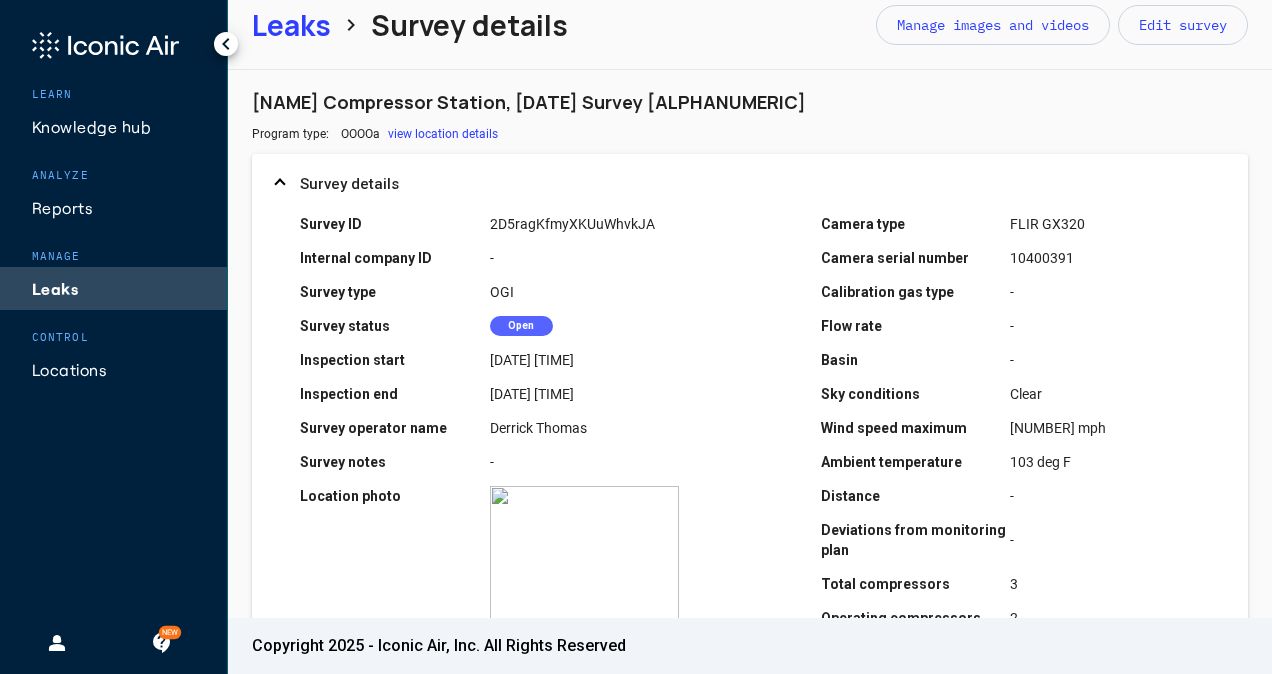 click on "Leaks" at bounding box center [291, 25] 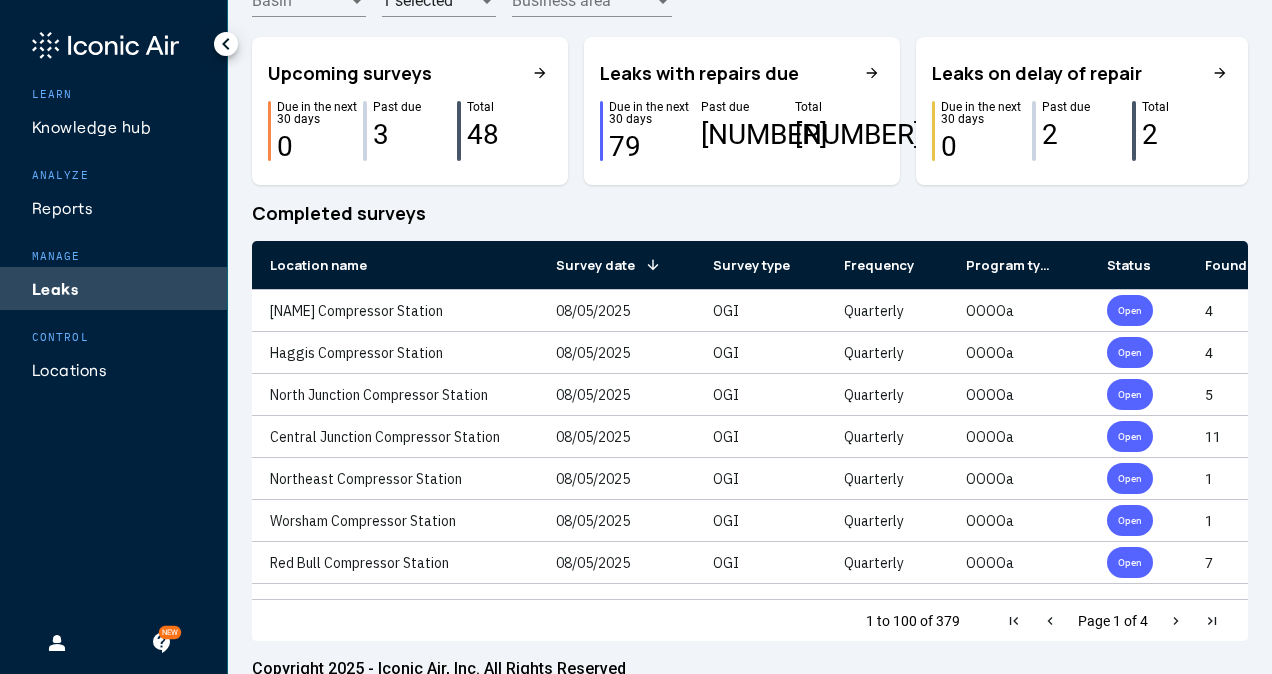scroll, scrollTop: 160, scrollLeft: 0, axis: vertical 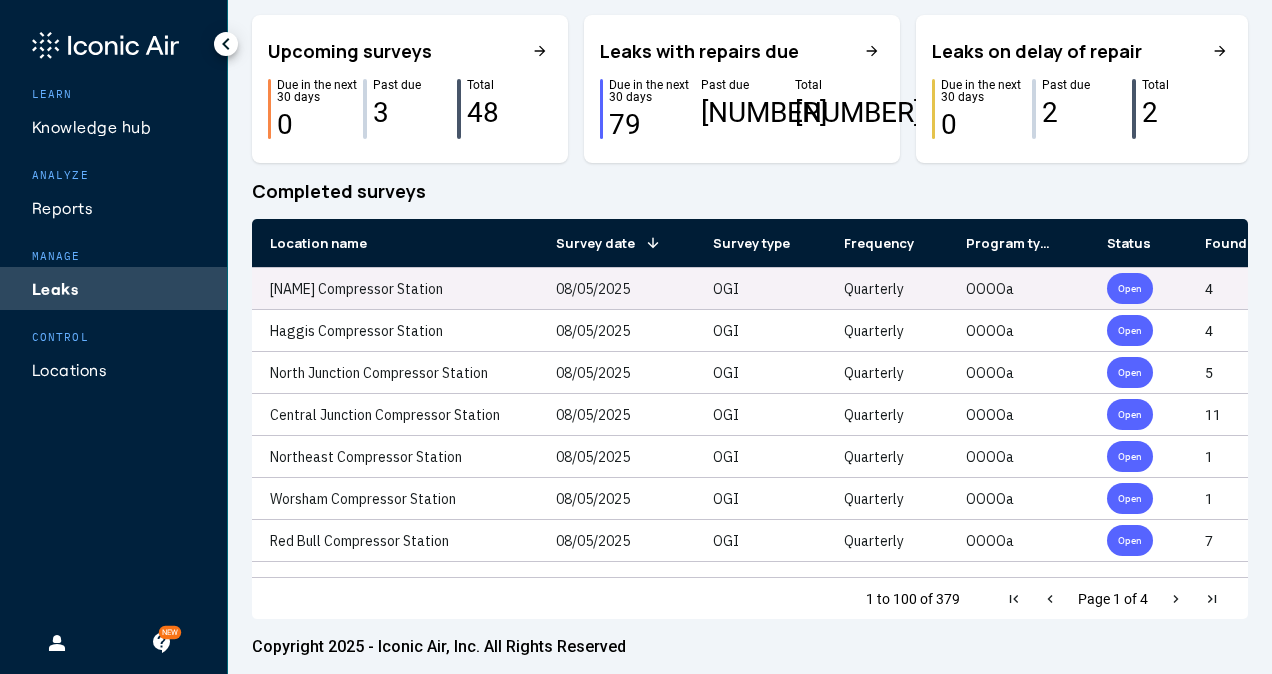 click on "08/05/2025" 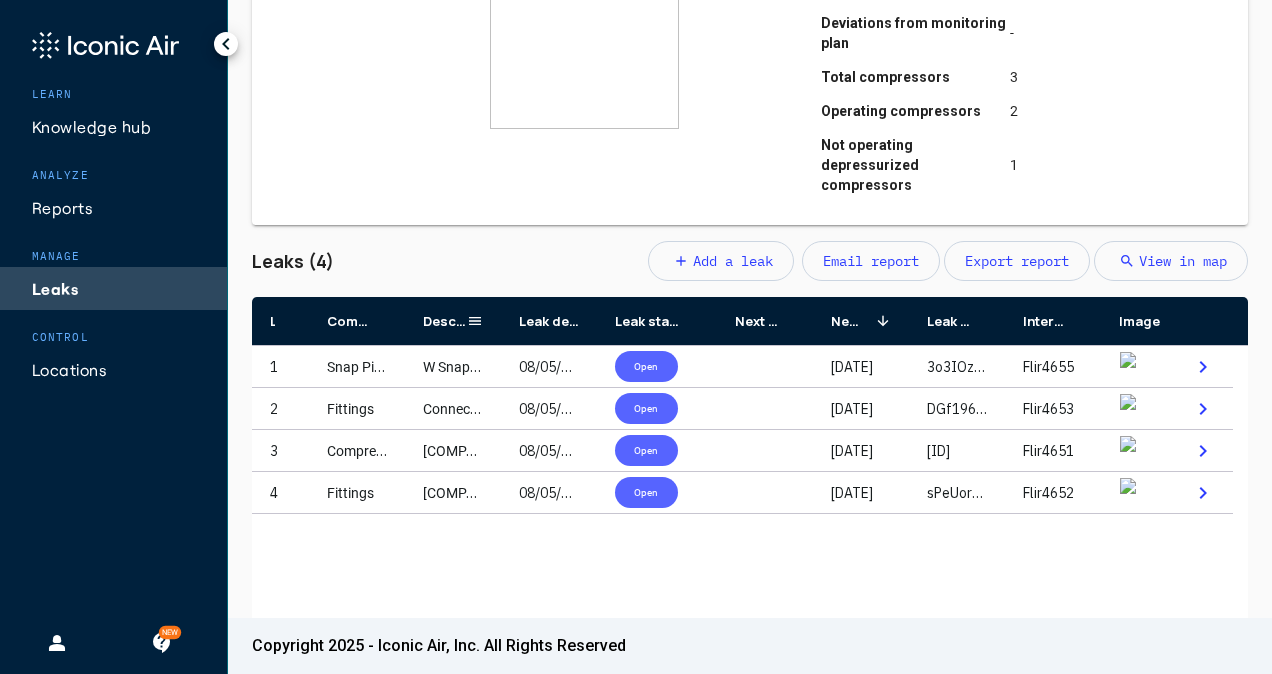 click on "Description" at bounding box center [453, 321] 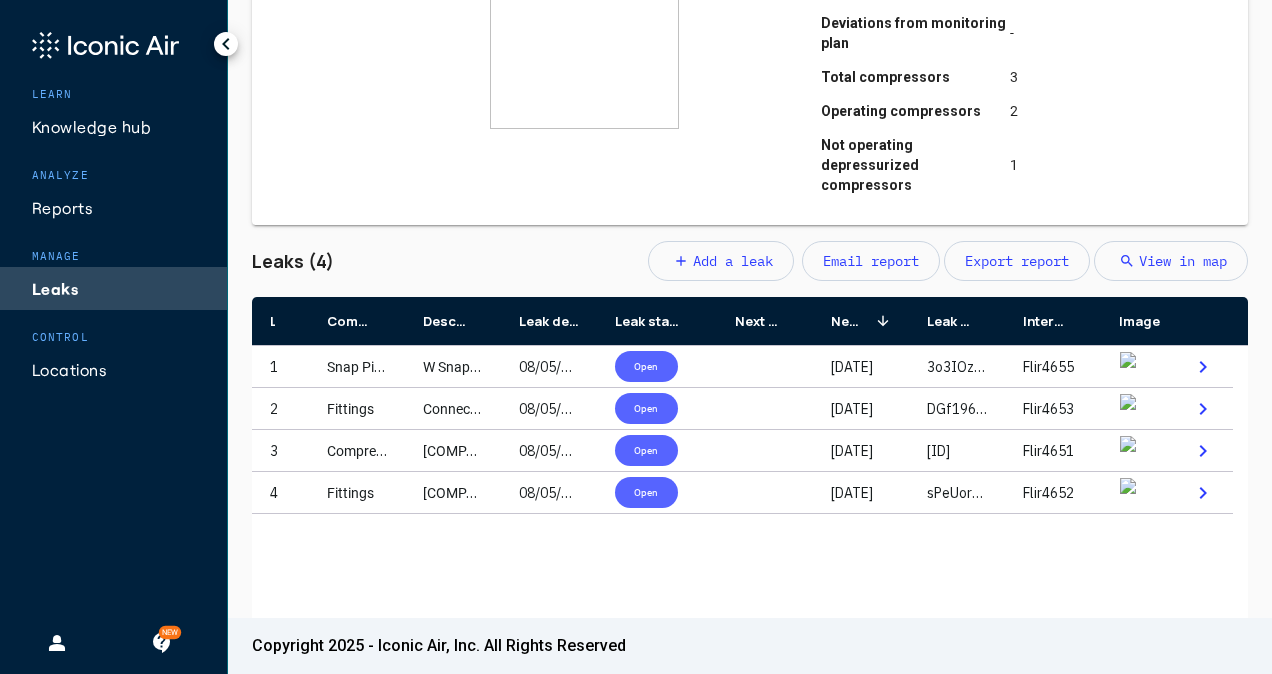 drag, startPoint x: 400, startPoint y: 302, endPoint x: 481, endPoint y: 299, distance: 81.055534 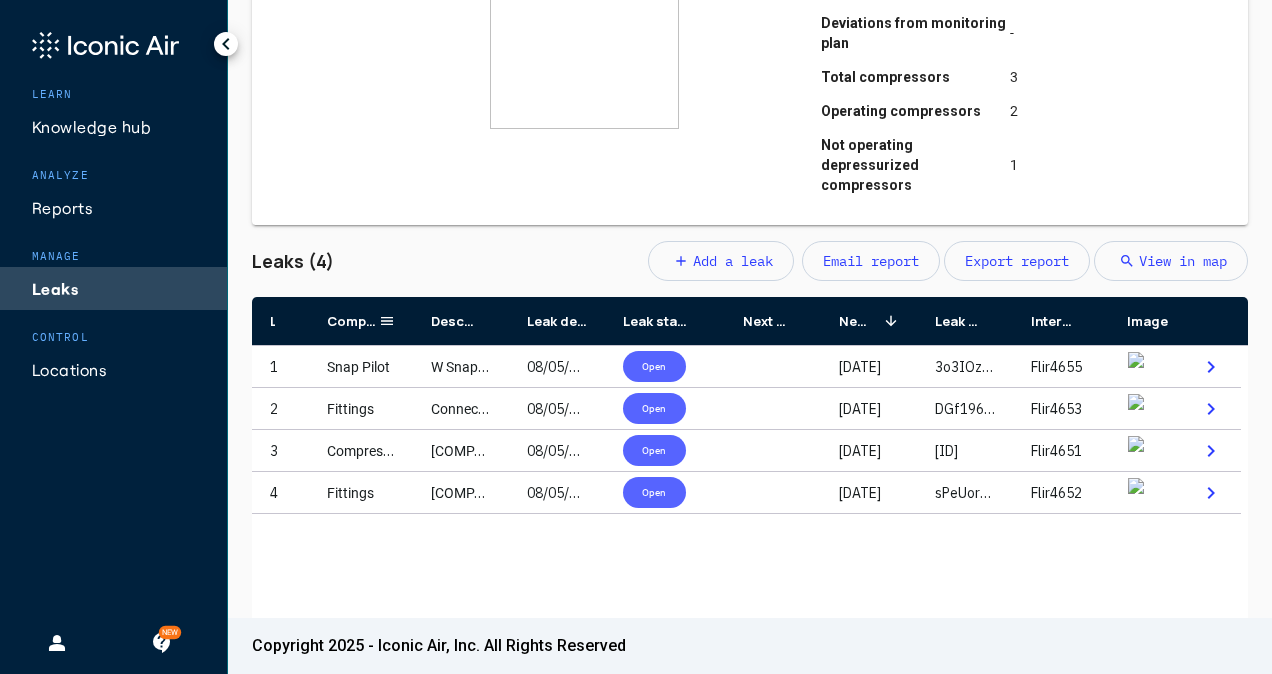 drag, startPoint x: 401, startPoint y: 300, endPoint x: 378, endPoint y: 290, distance: 25.079872 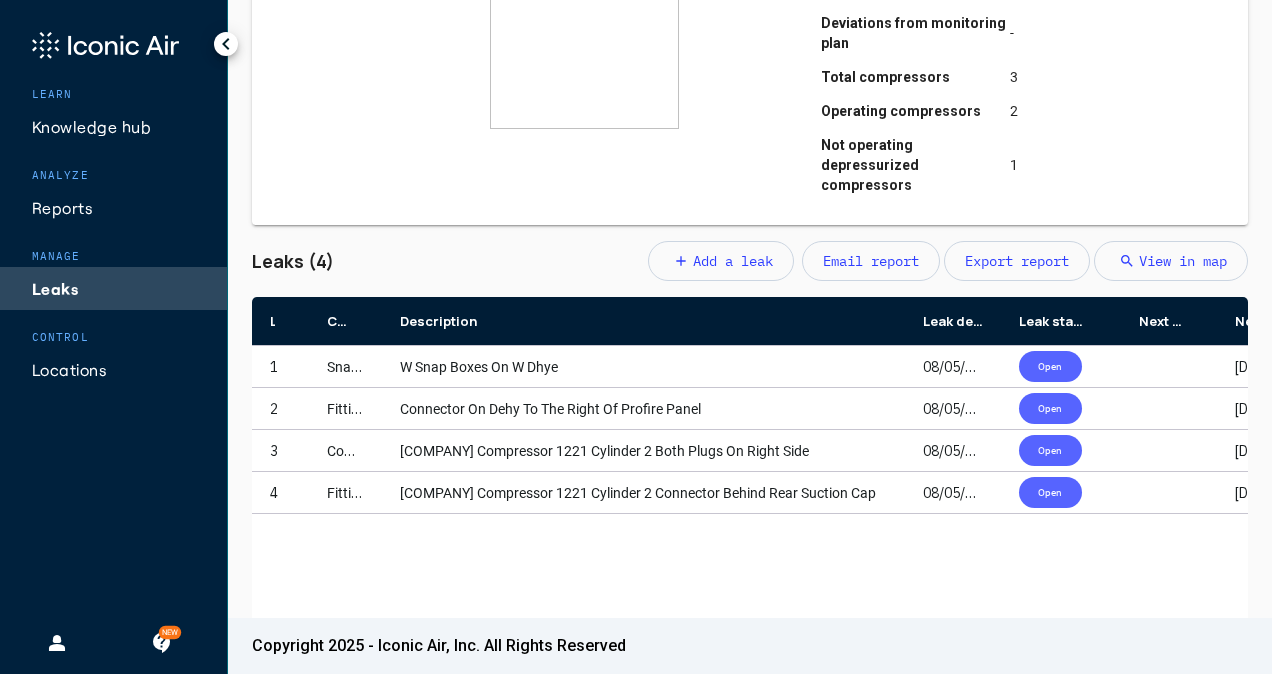drag, startPoint x: 474, startPoint y: 290, endPoint x: 901, endPoint y: 270, distance: 427.46814 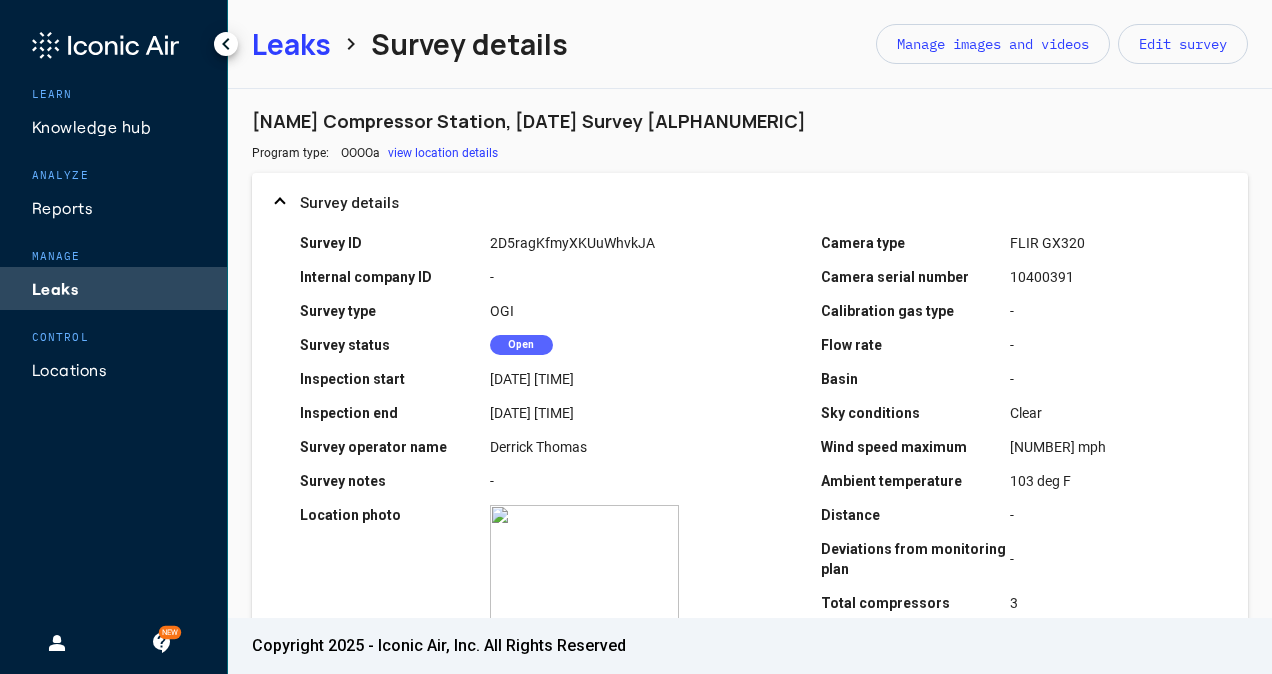 click on "Leaks" at bounding box center (291, 44) 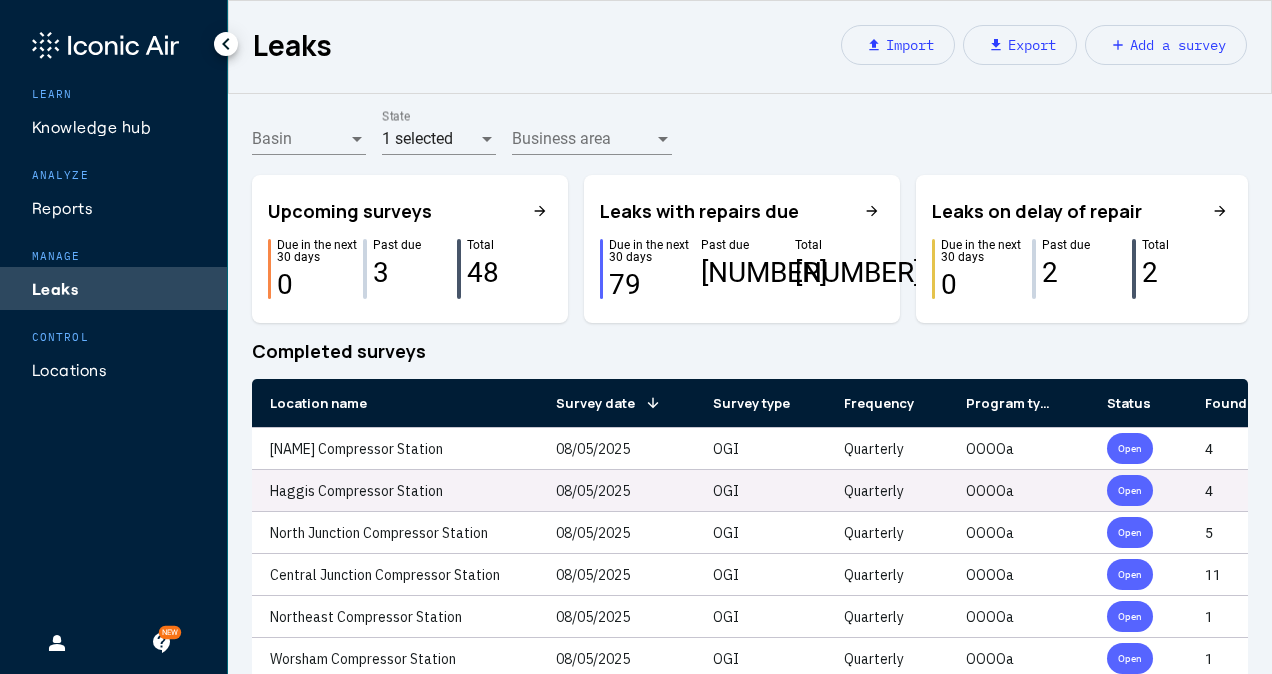 click on "Haggis Compressor Station" 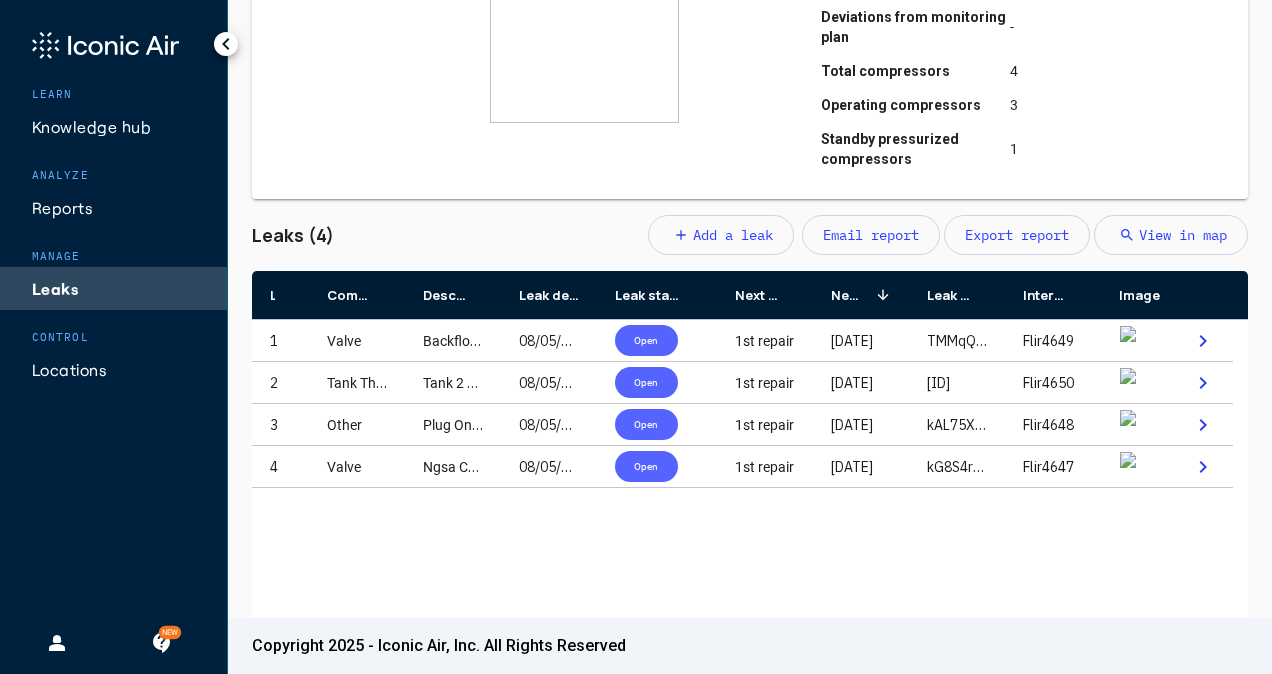 scroll, scrollTop: 592, scrollLeft: 0, axis: vertical 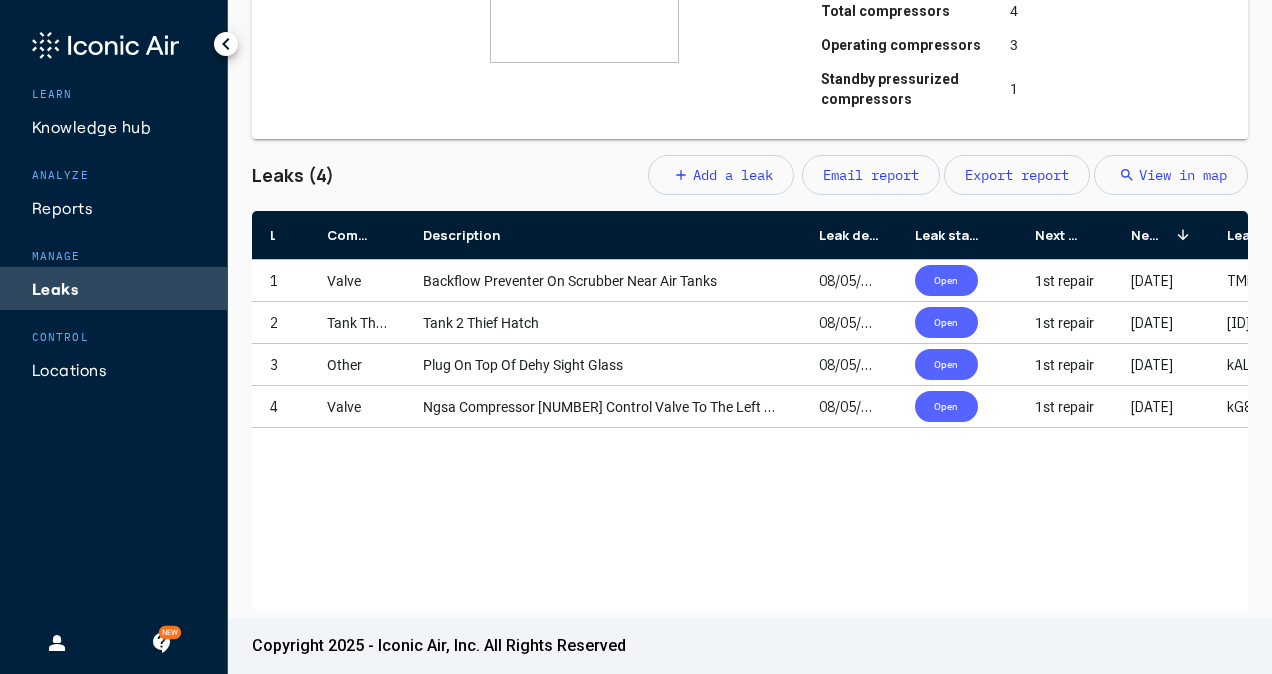 drag, startPoint x: 498, startPoint y: 226, endPoint x: 798, endPoint y: 192, distance: 301.92053 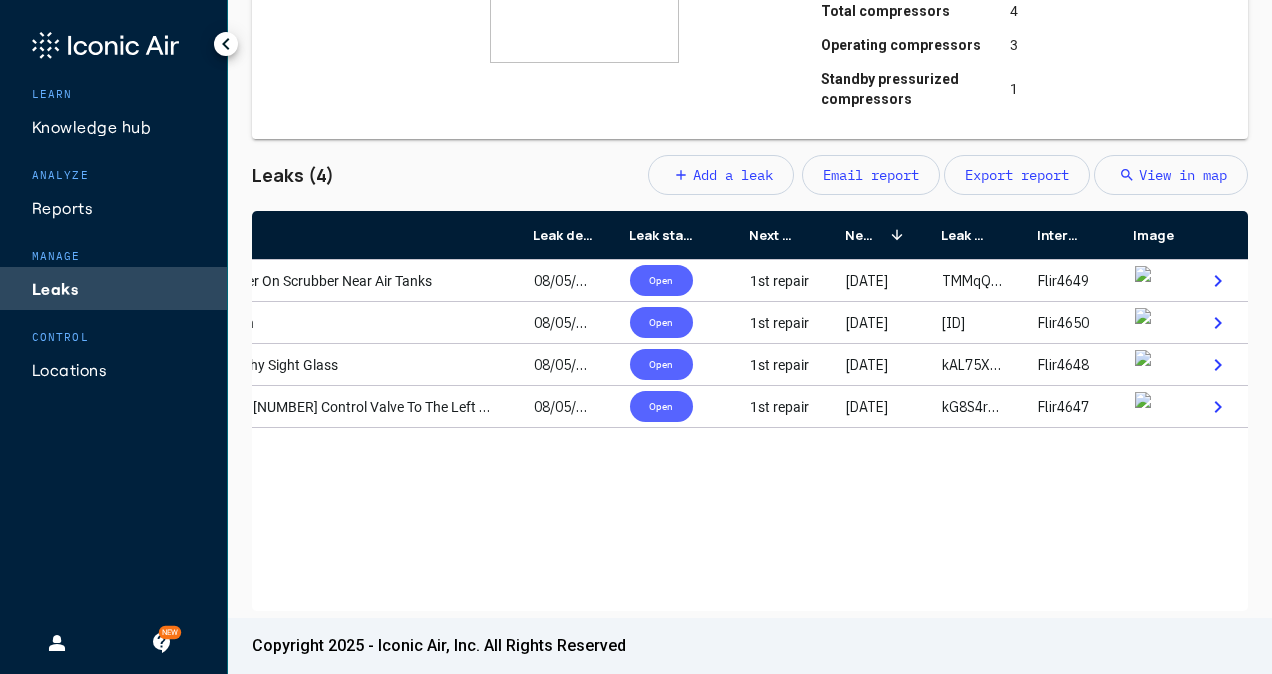 scroll, scrollTop: 0, scrollLeft: 300, axis: horizontal 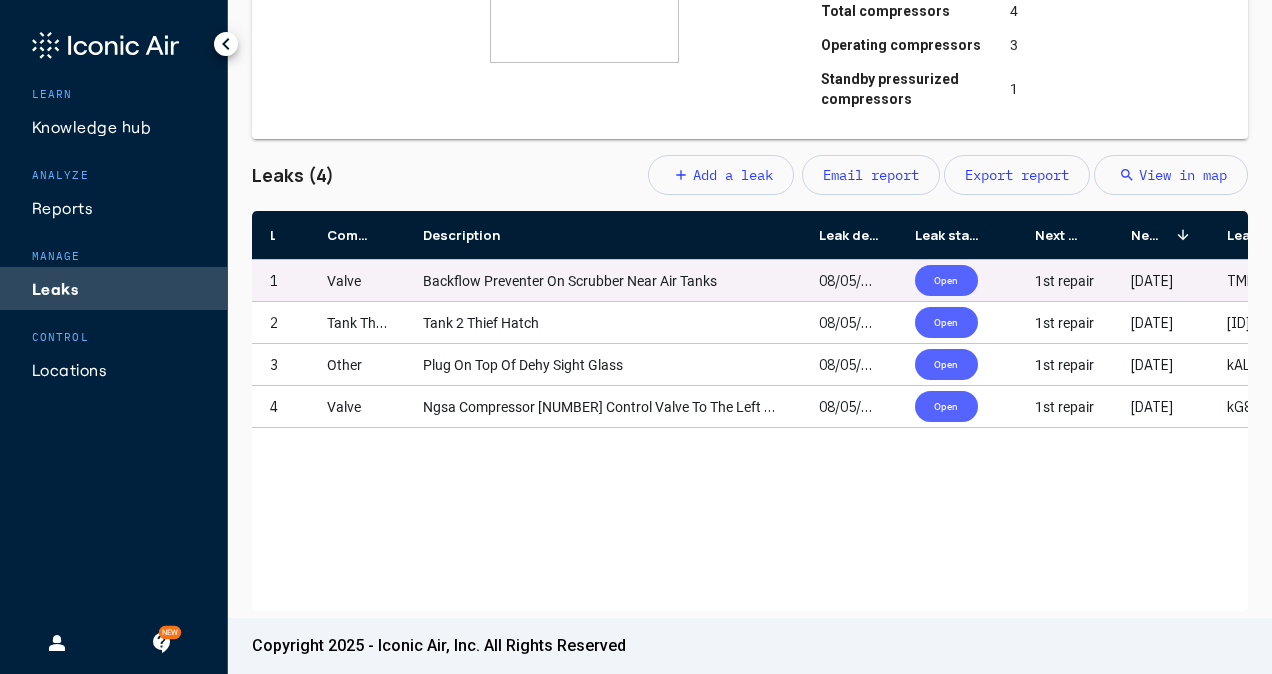 click on "Backflow Preventer On Scrubber Near Air Tanks" at bounding box center [570, 281] 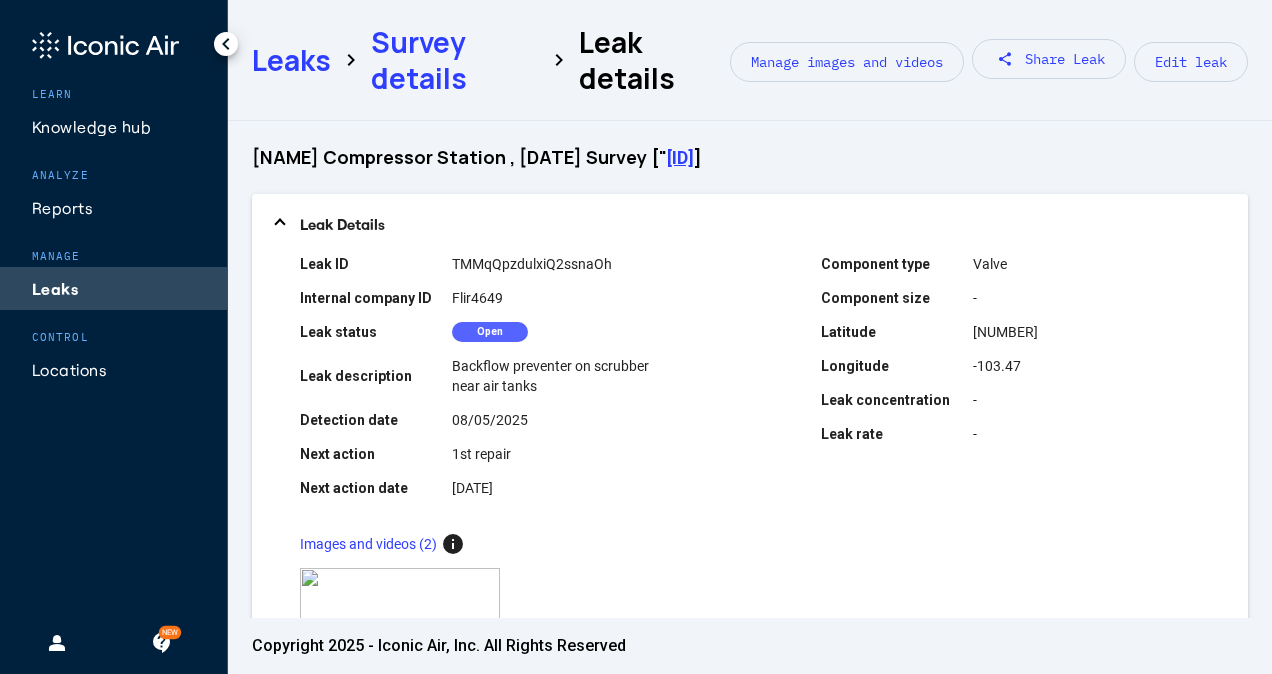 click on "Survey details" 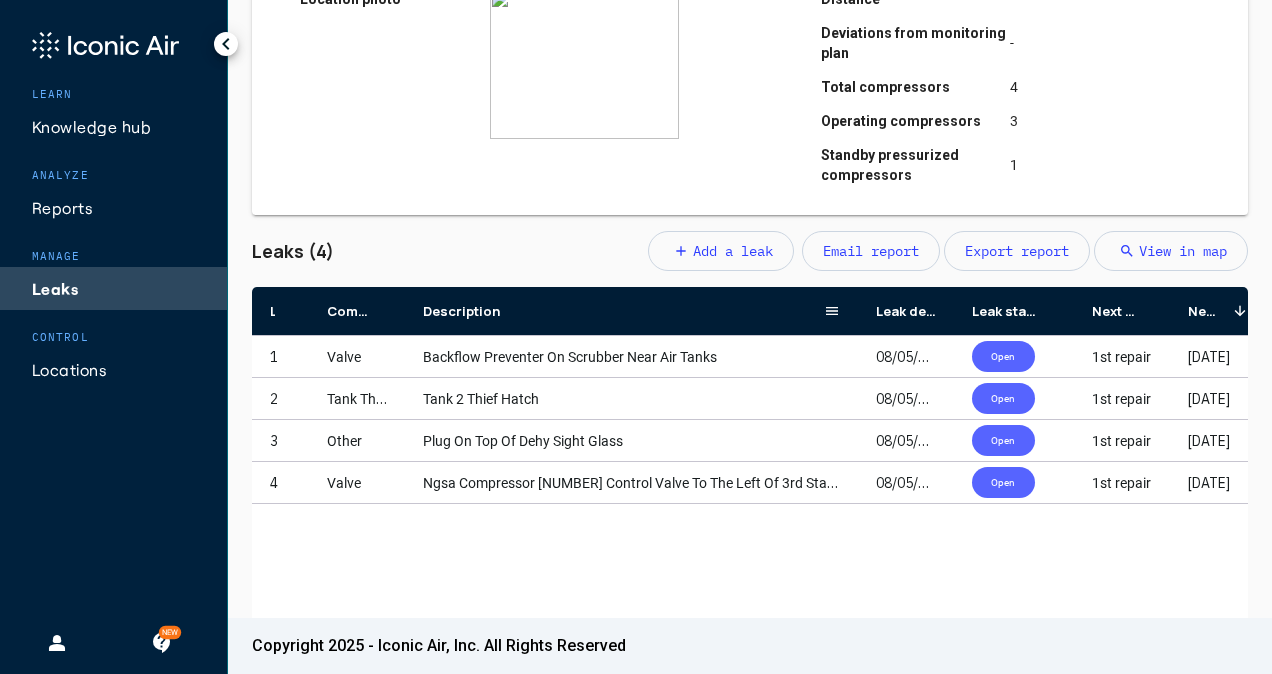 drag, startPoint x: 497, startPoint y: 315, endPoint x: 854, endPoint y: 290, distance: 357.87427 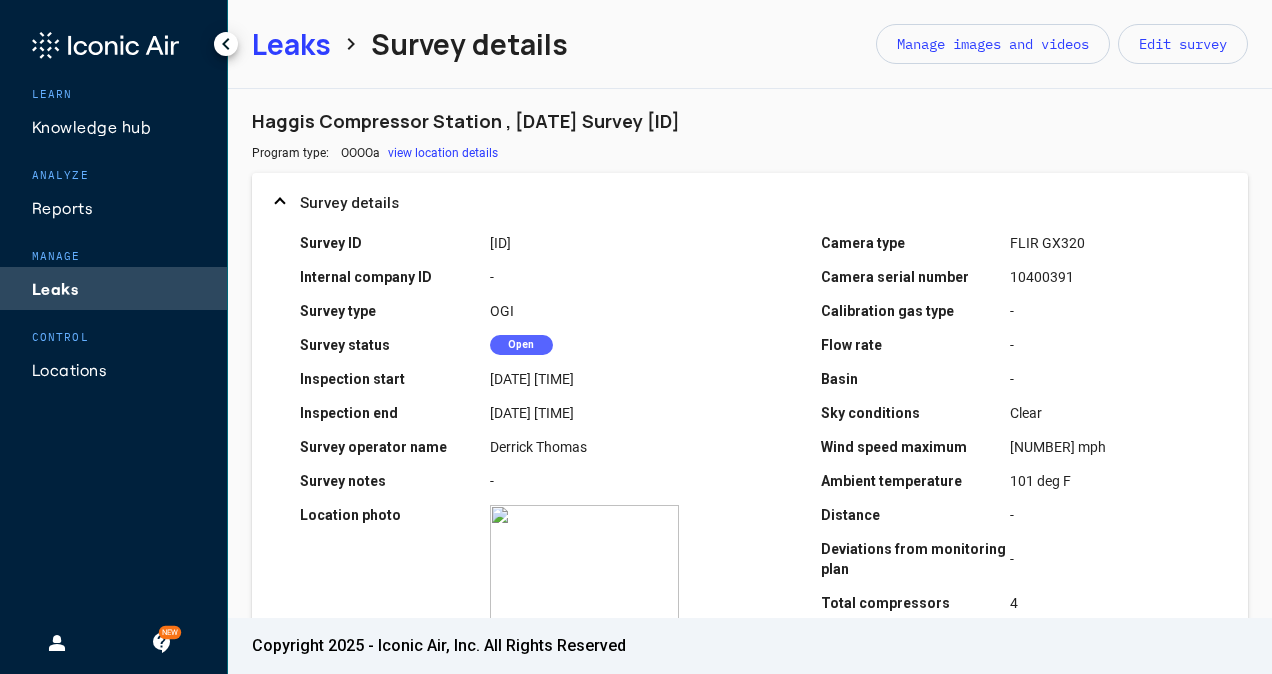 click on "Leaks" at bounding box center (291, 44) 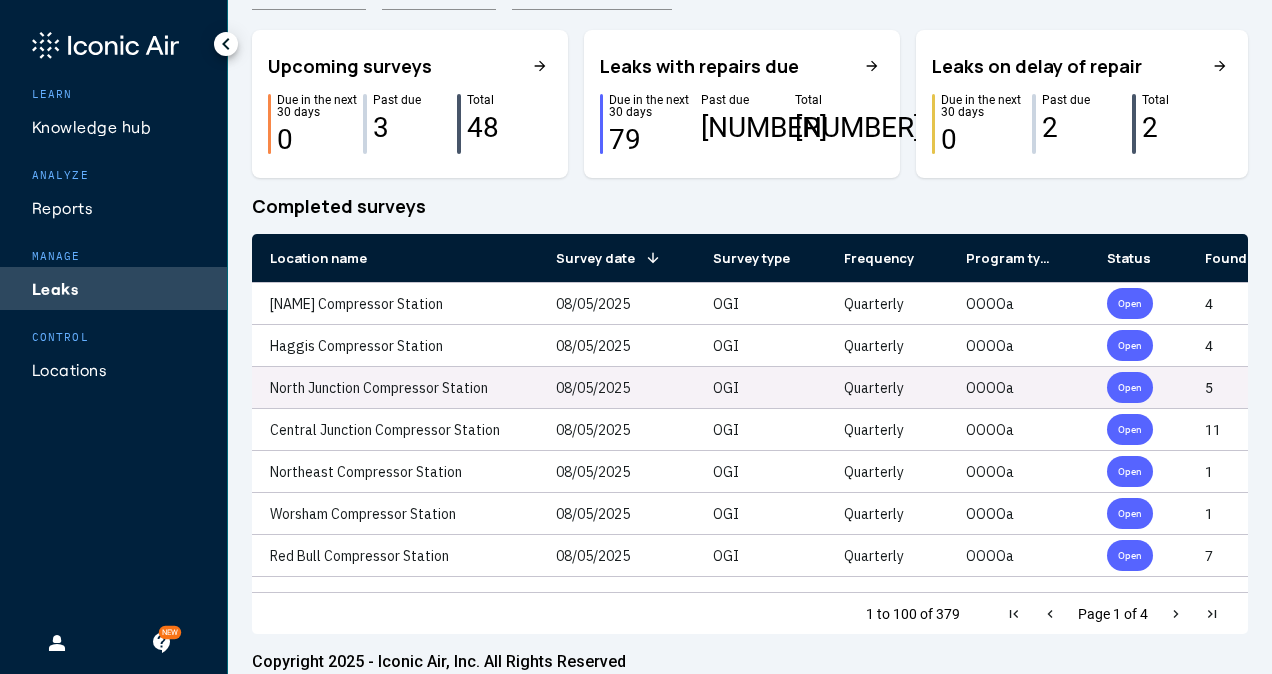 click on "North Junction Compressor Station" 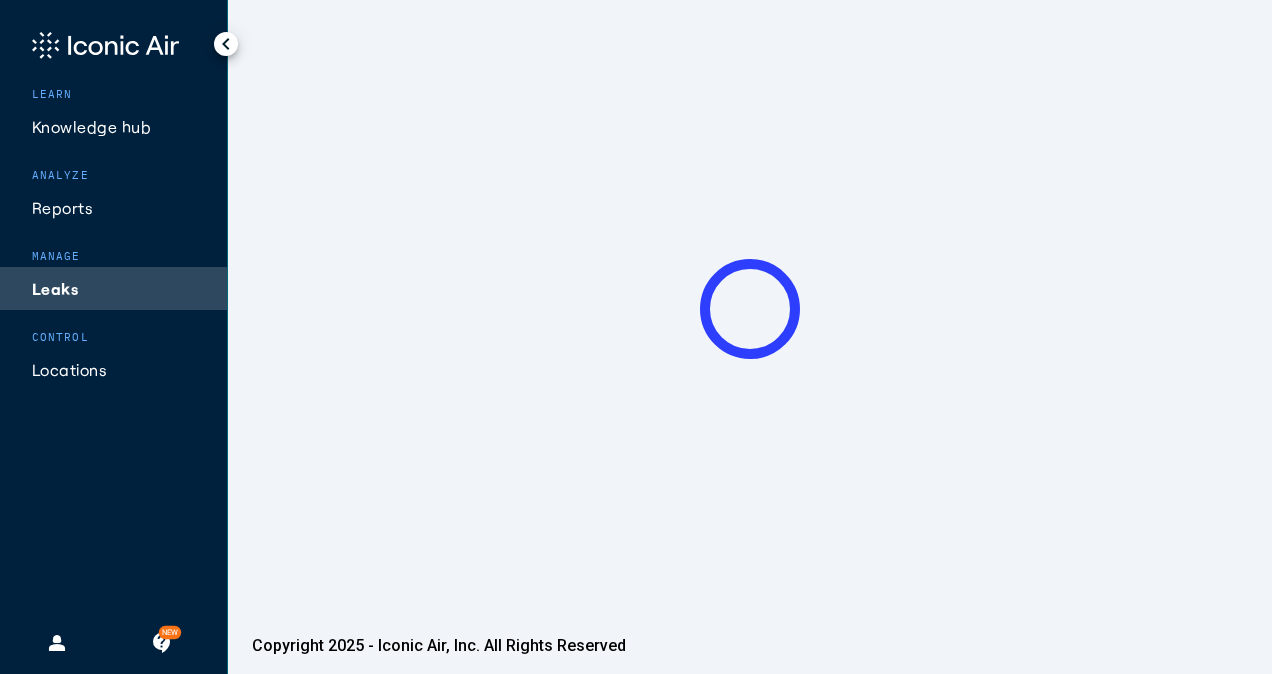 scroll, scrollTop: 0, scrollLeft: 0, axis: both 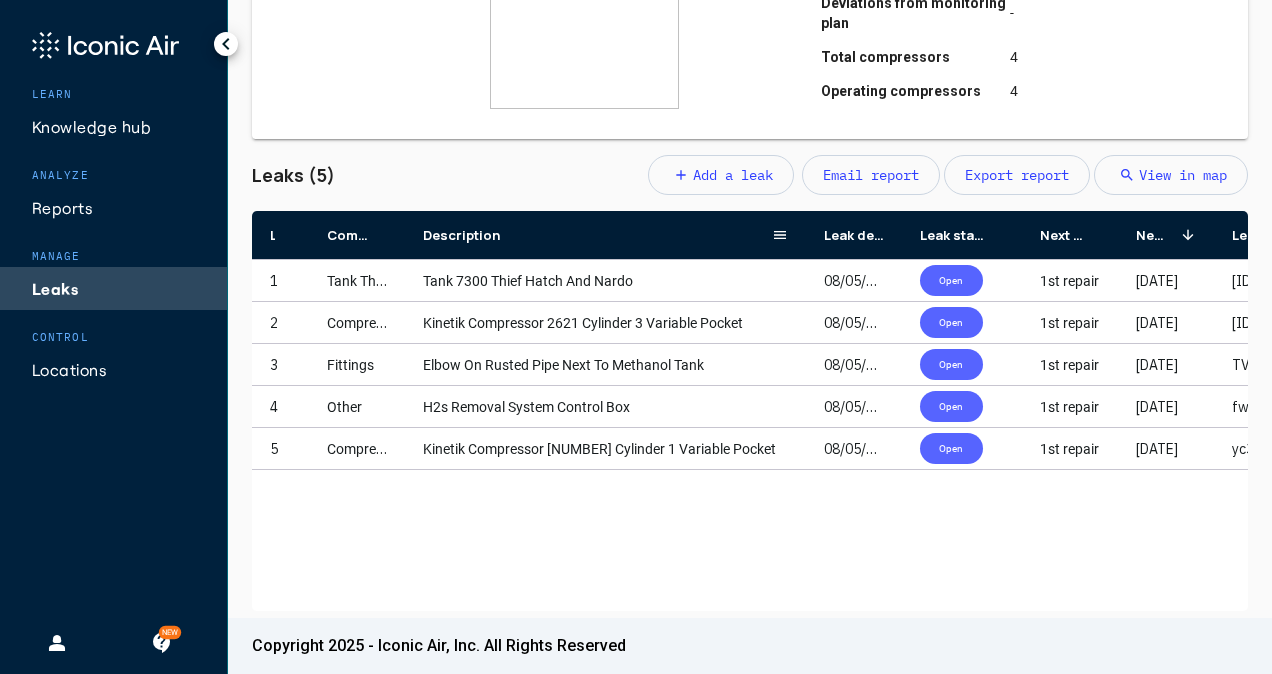 drag, startPoint x: 500, startPoint y: 230, endPoint x: 818, endPoint y: 215, distance: 318.35358 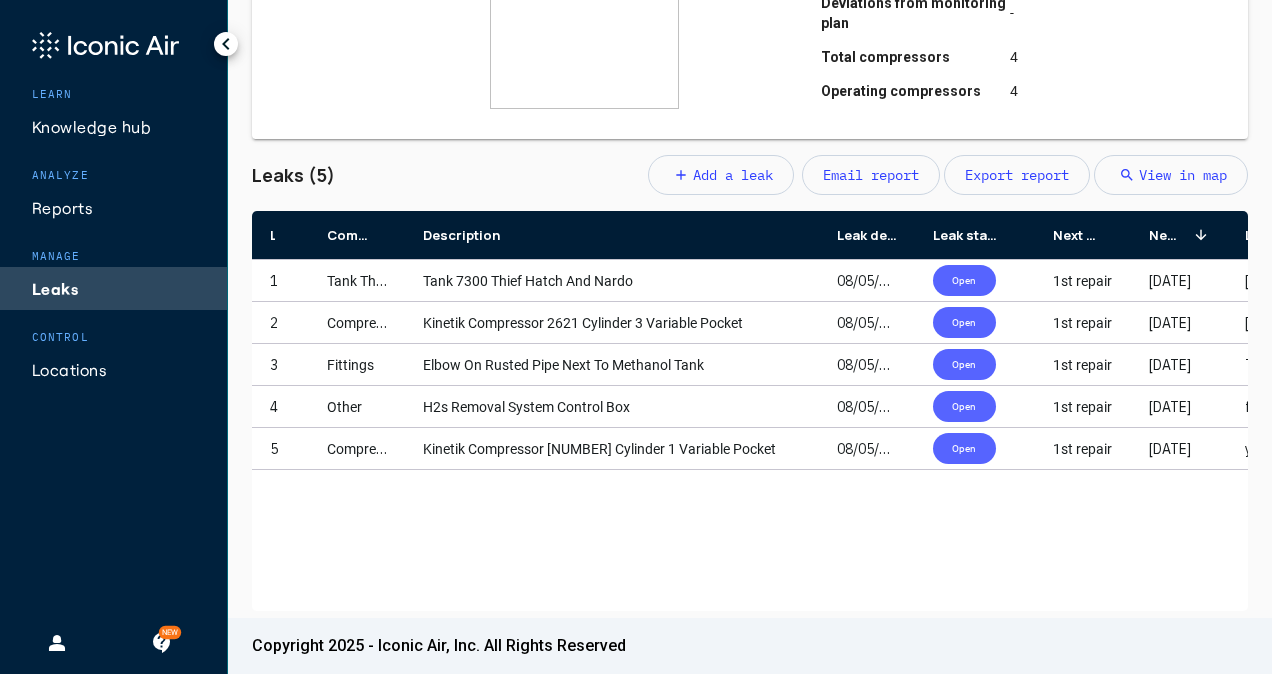 scroll, scrollTop: 0, scrollLeft: 100, axis: horizontal 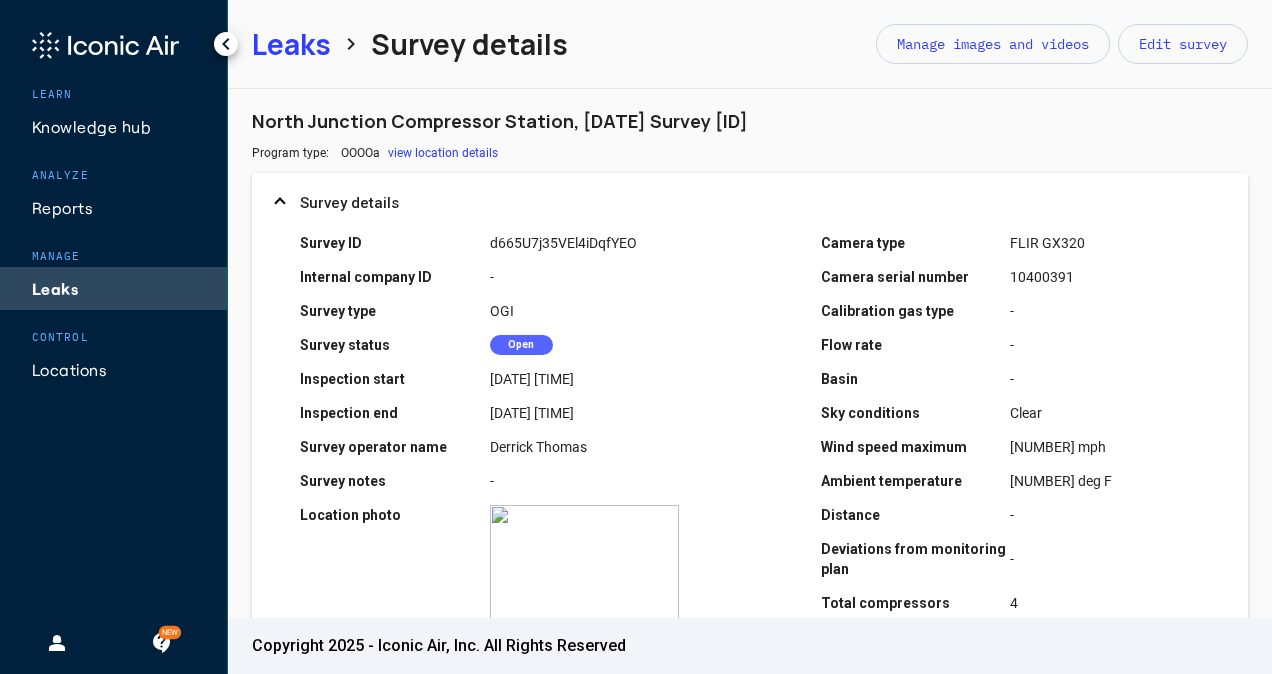 click on "Leaks" at bounding box center [291, 44] 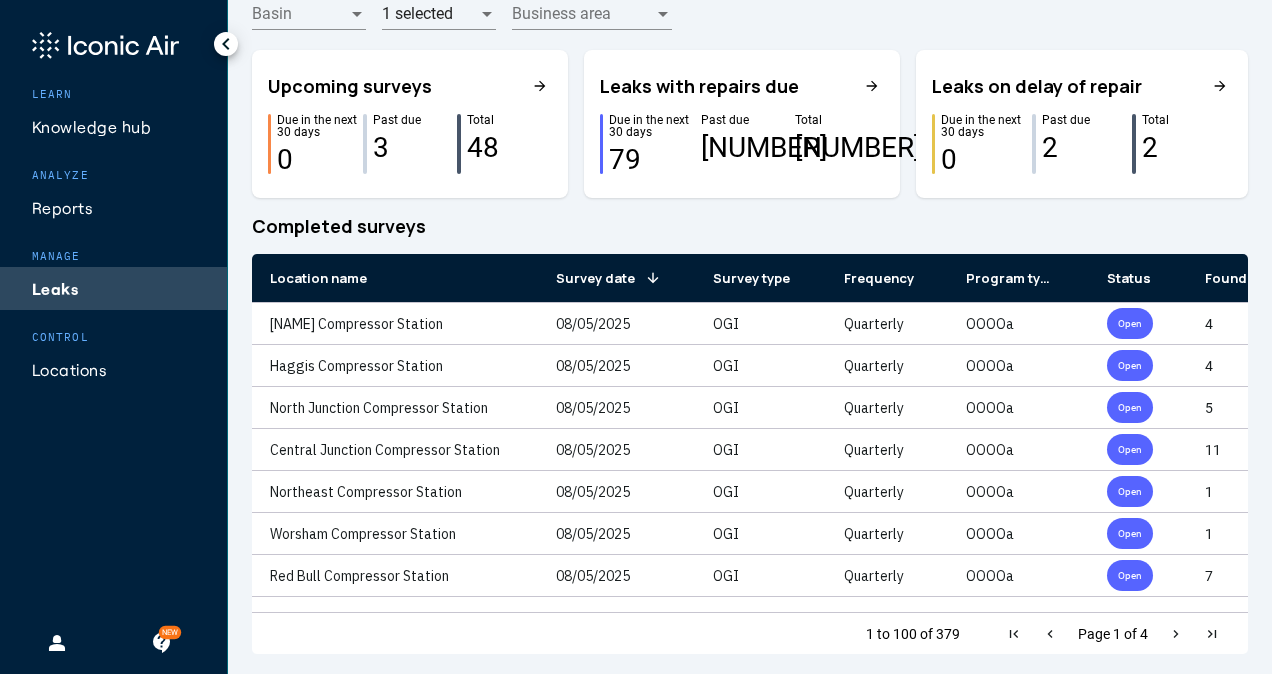 scroll, scrollTop: 126, scrollLeft: 0, axis: vertical 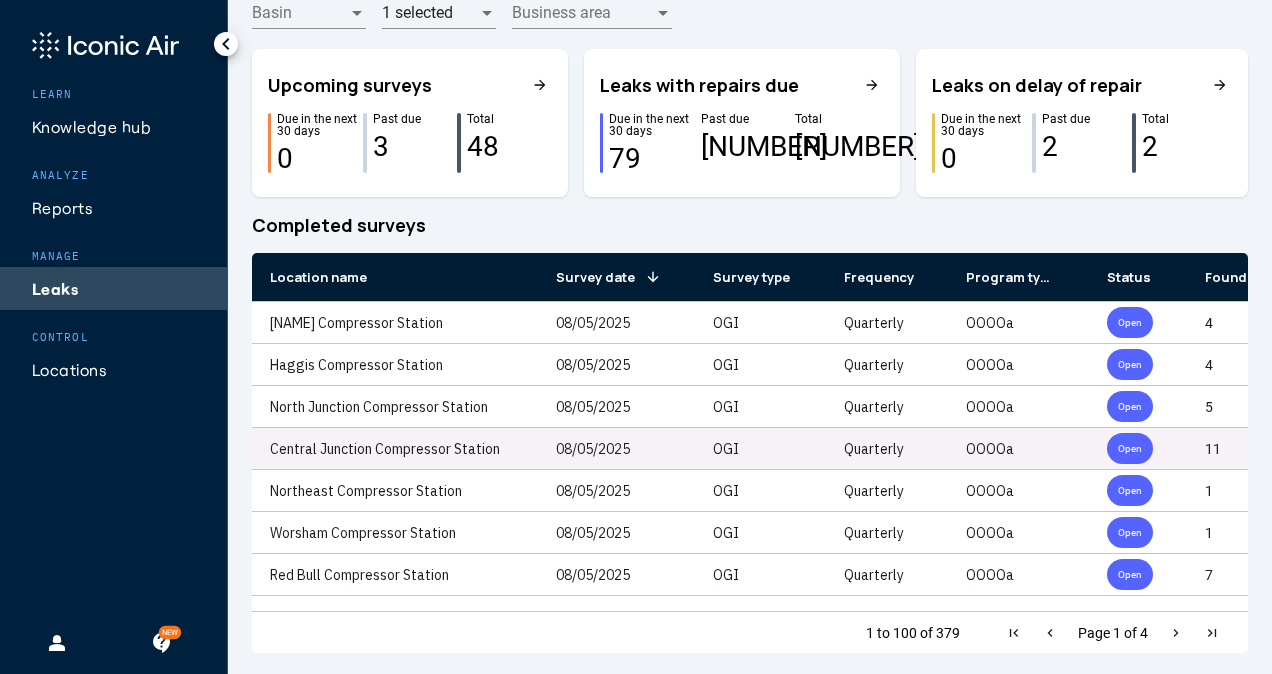 click on "Central Junction Compressor Station" 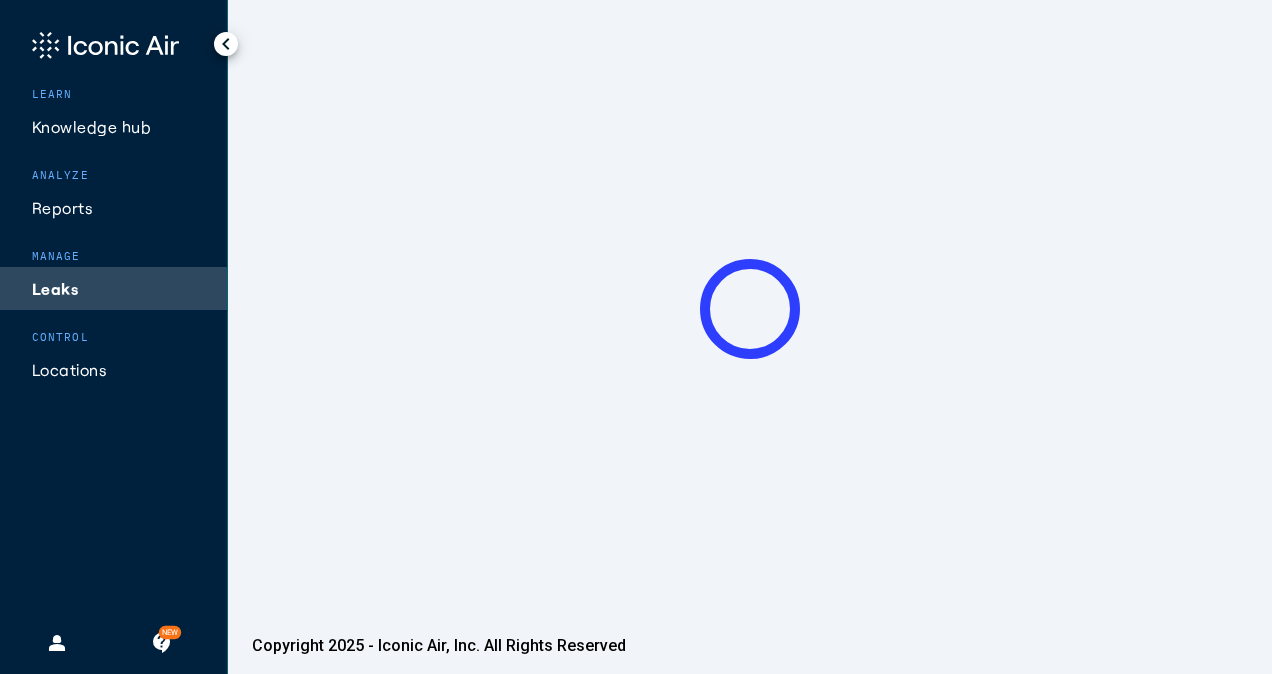 scroll, scrollTop: 0, scrollLeft: 0, axis: both 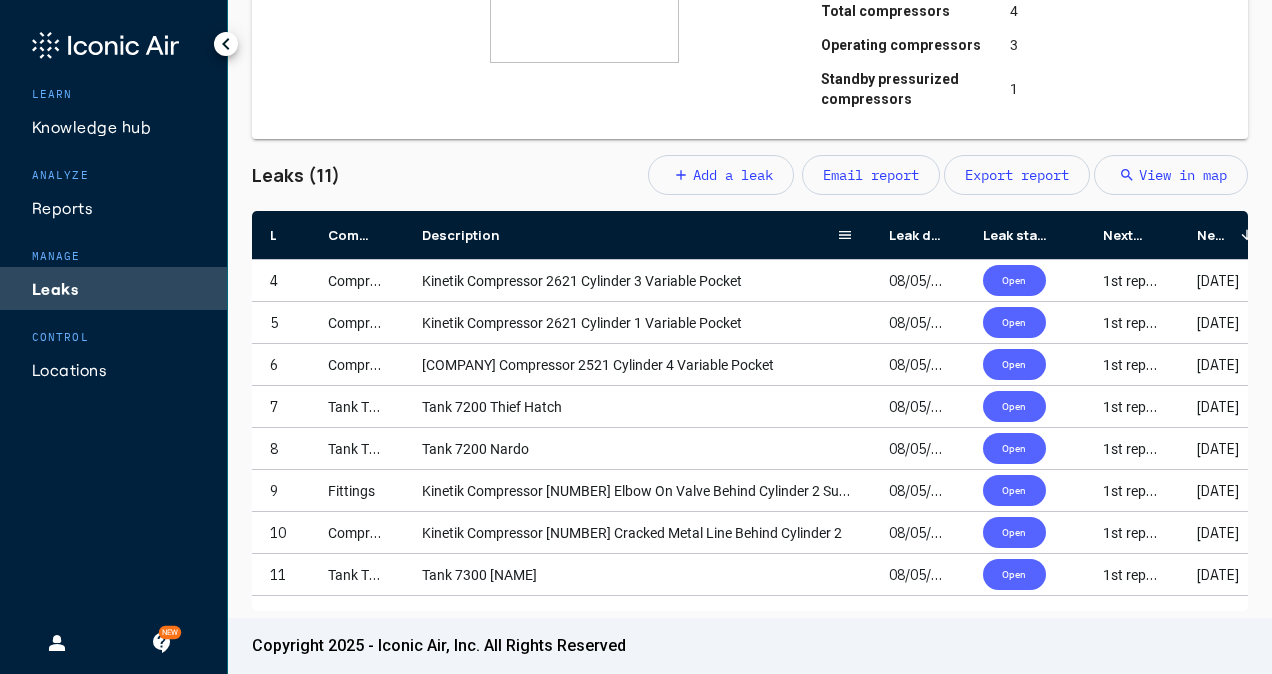 drag, startPoint x: 493, startPoint y: 240, endPoint x: 862, endPoint y: 222, distance: 369.43875 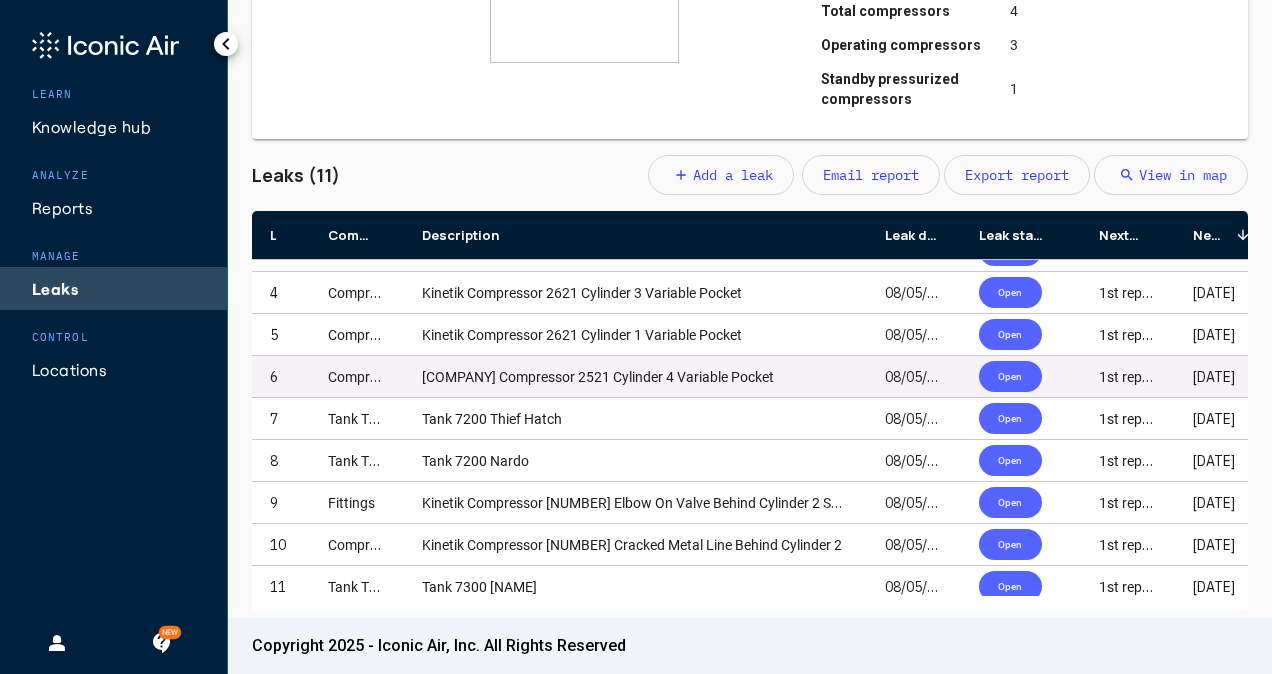 scroll, scrollTop: 126, scrollLeft: 0, axis: vertical 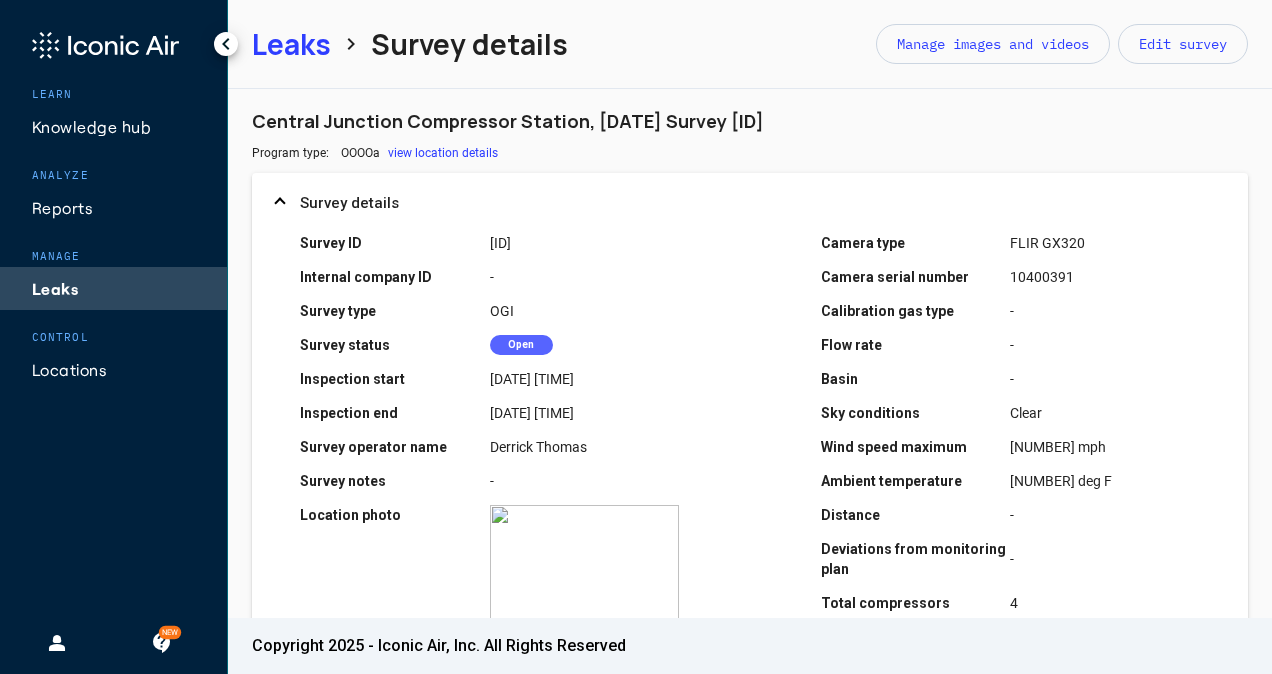 click on "Leaks" at bounding box center [291, 44] 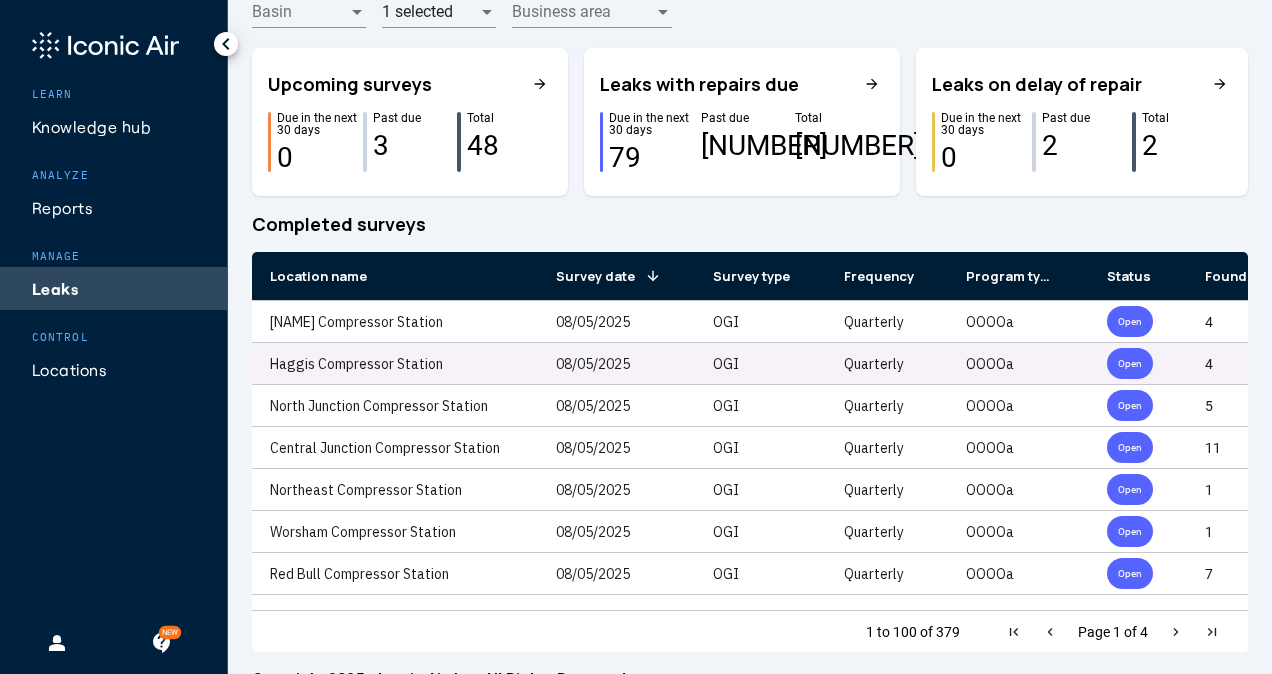 scroll, scrollTop: 128, scrollLeft: 0, axis: vertical 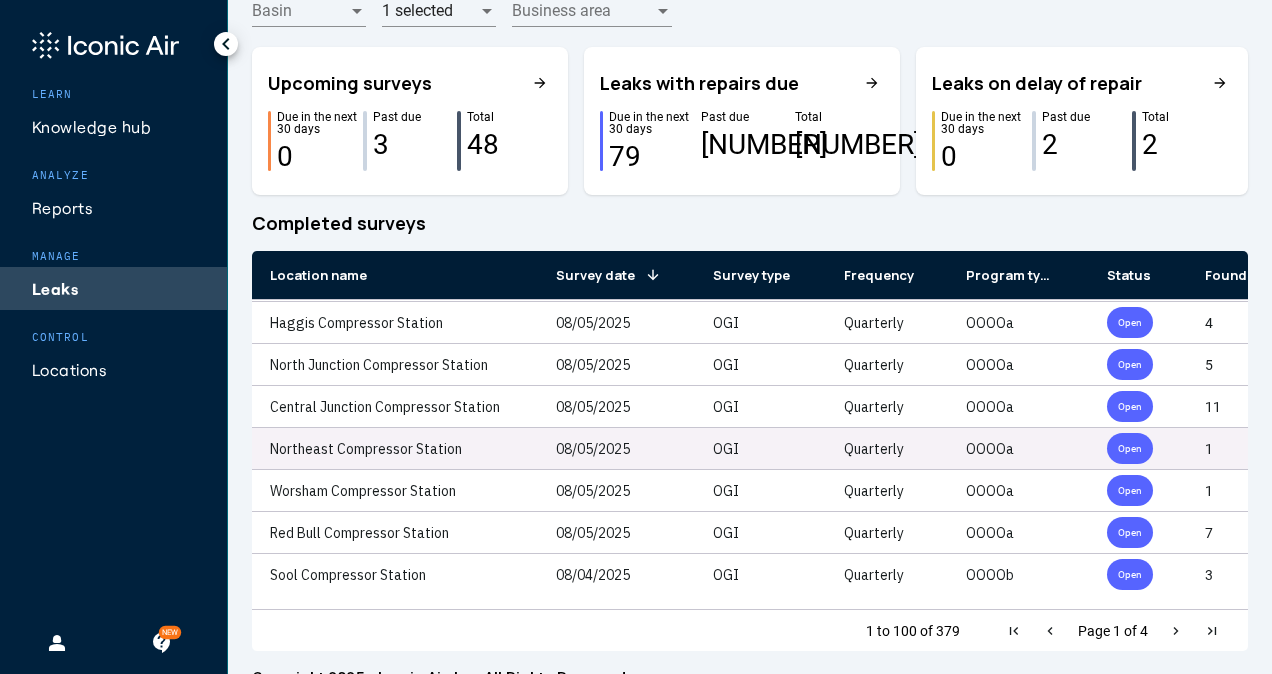 click on "Northeast Compressor Station" 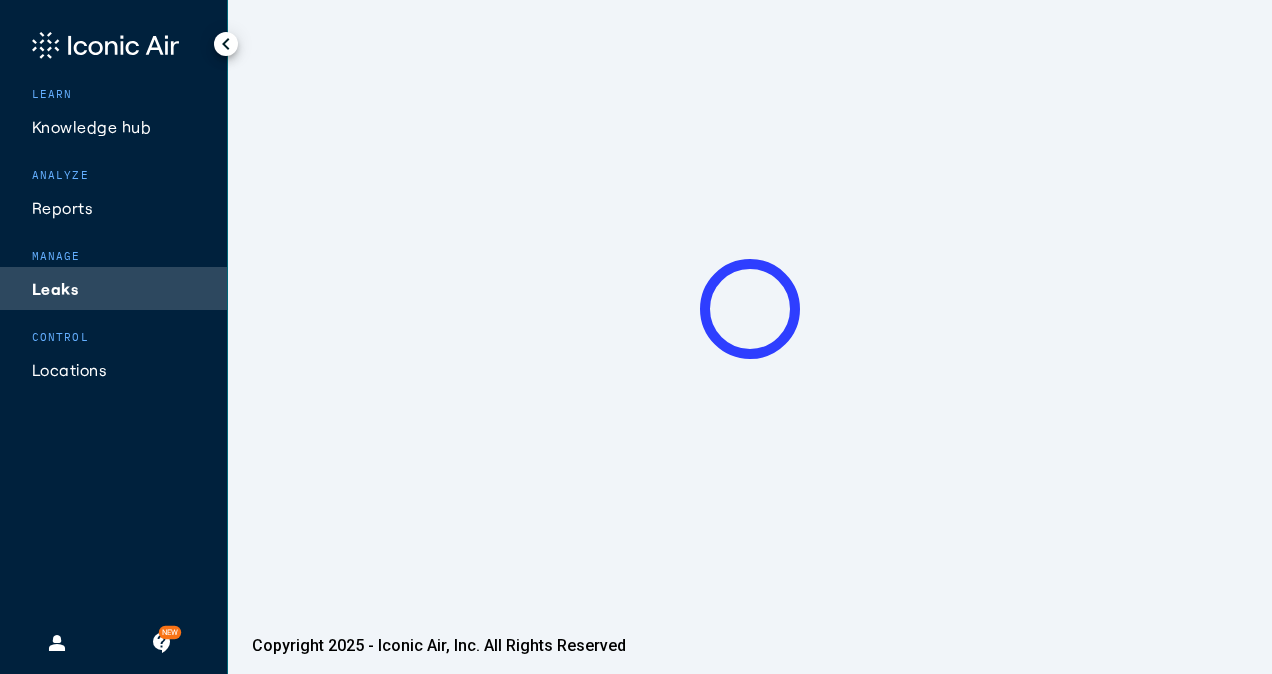 scroll, scrollTop: 0, scrollLeft: 0, axis: both 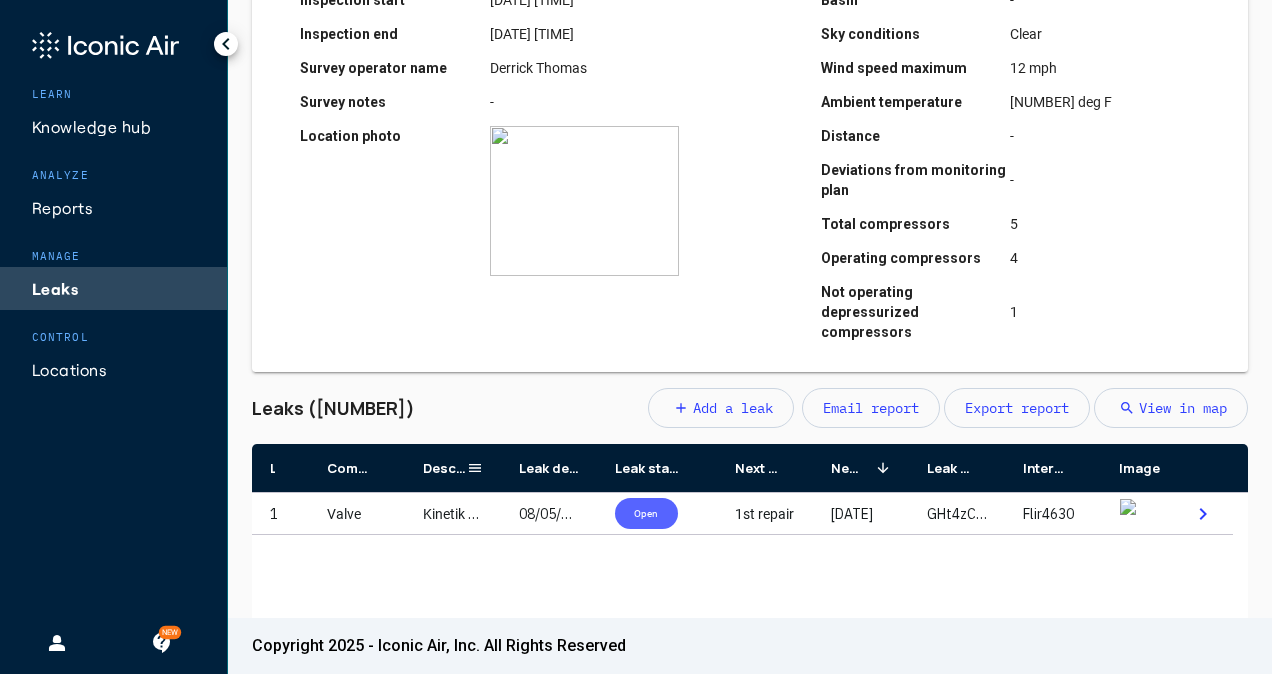 drag, startPoint x: 485, startPoint y: 437, endPoint x: 532, endPoint y: 432, distance: 47.26521 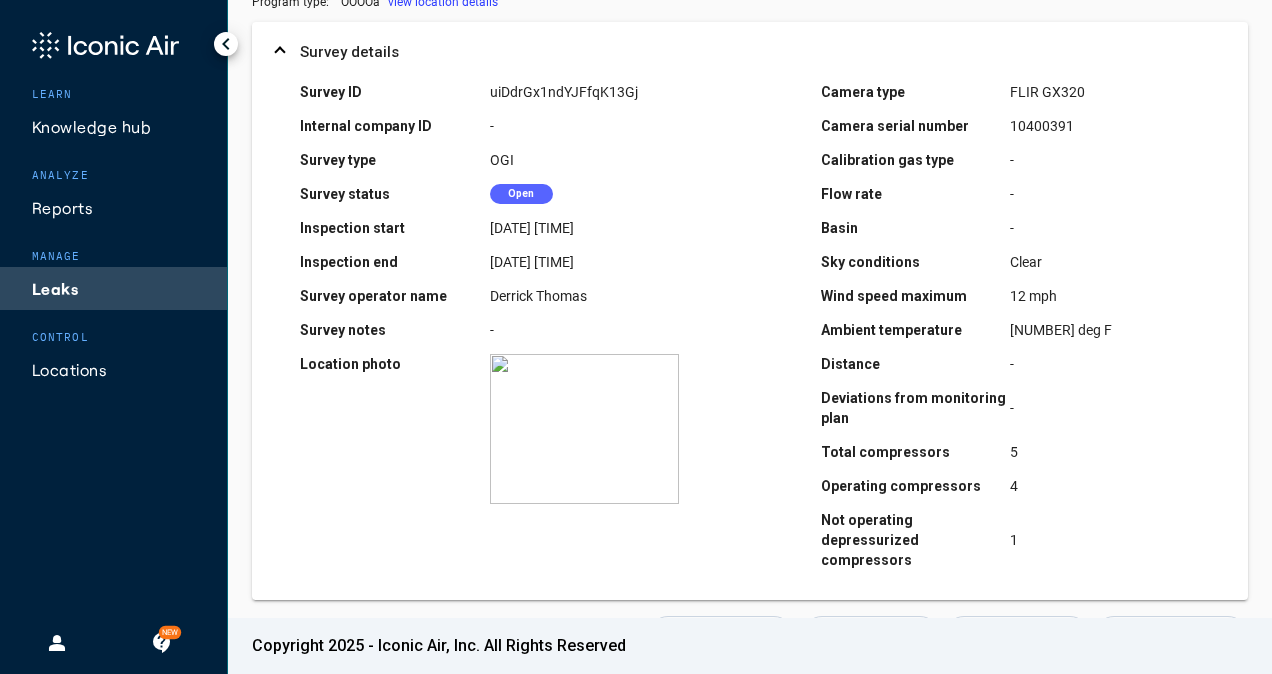 scroll, scrollTop: 149, scrollLeft: 0, axis: vertical 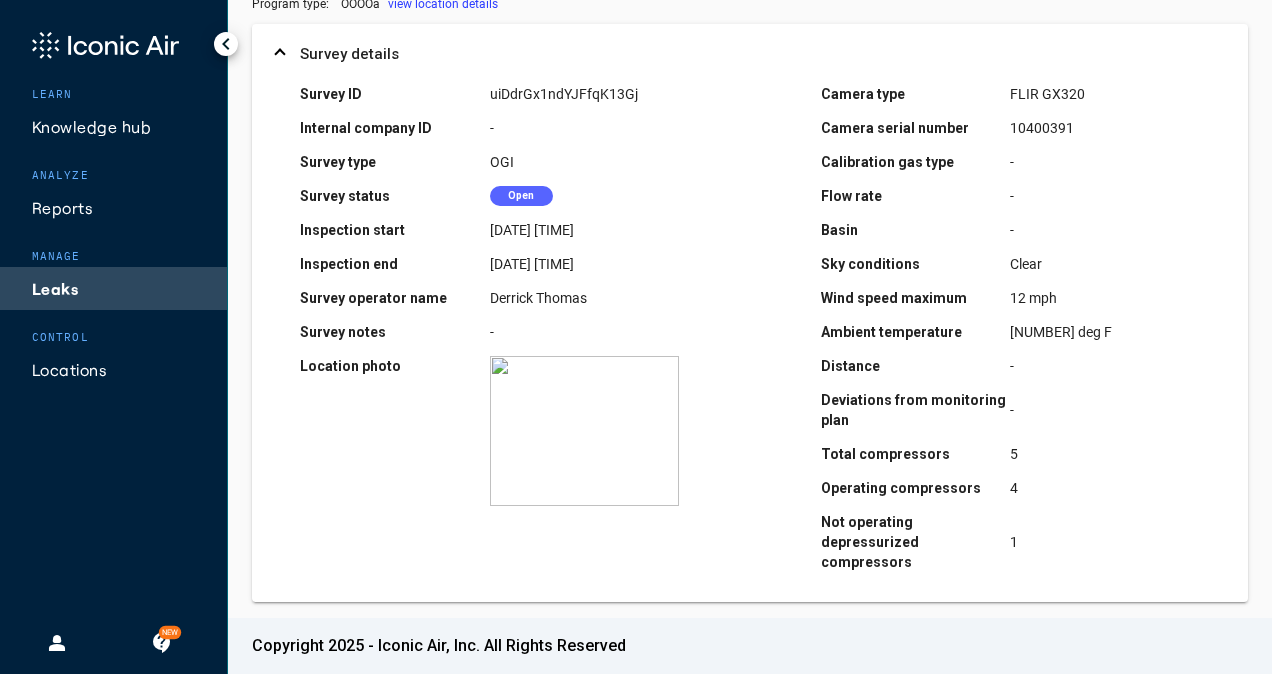 drag, startPoint x: 532, startPoint y: 432, endPoint x: 420, endPoint y: 468, distance: 117.64353 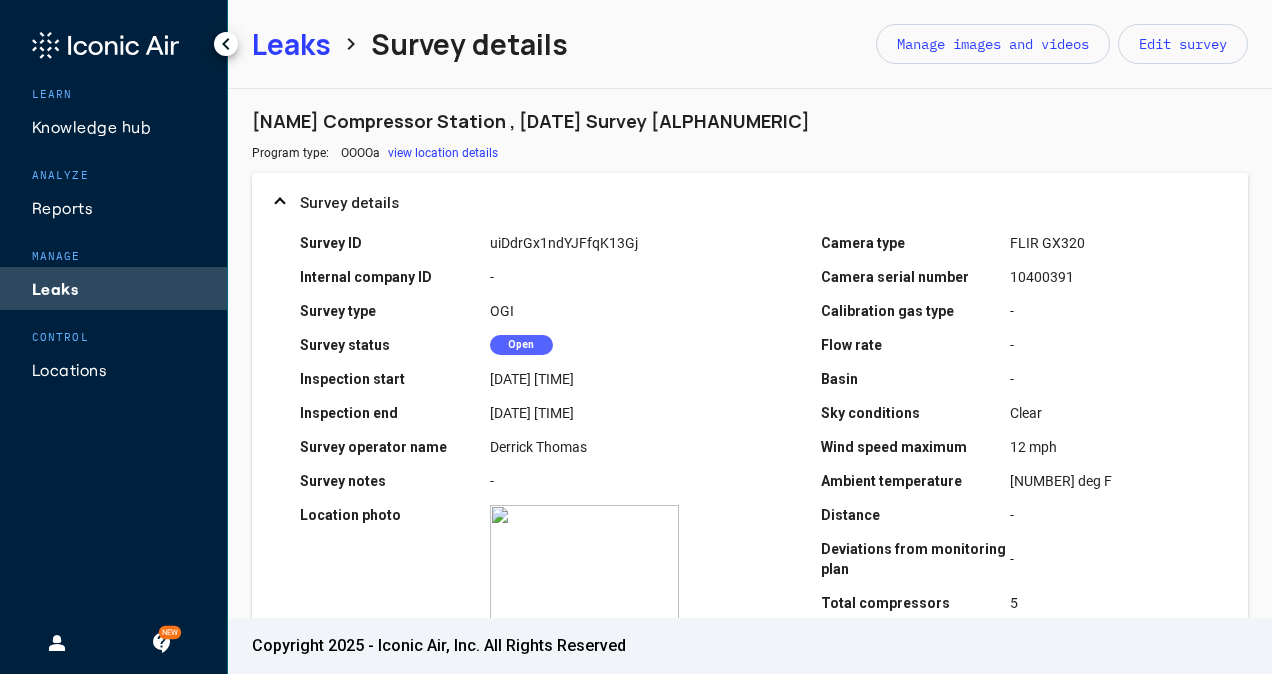 click on "Leaks" at bounding box center [291, 44] 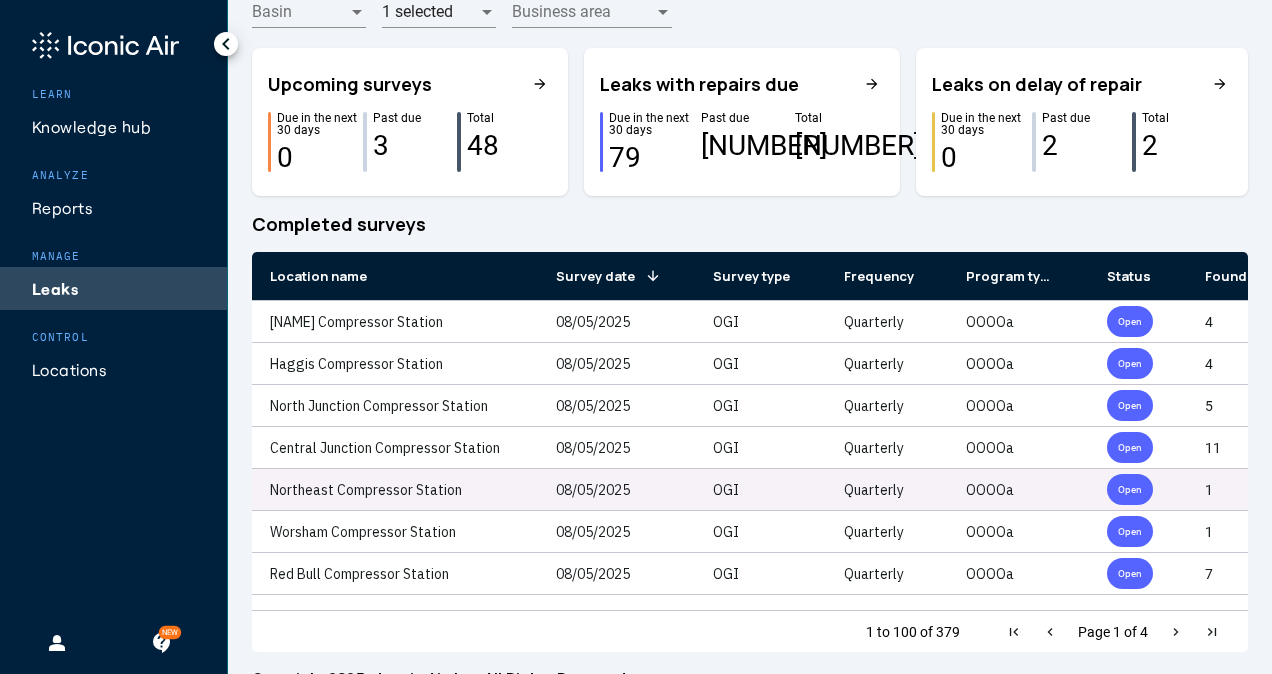 scroll, scrollTop: 128, scrollLeft: 0, axis: vertical 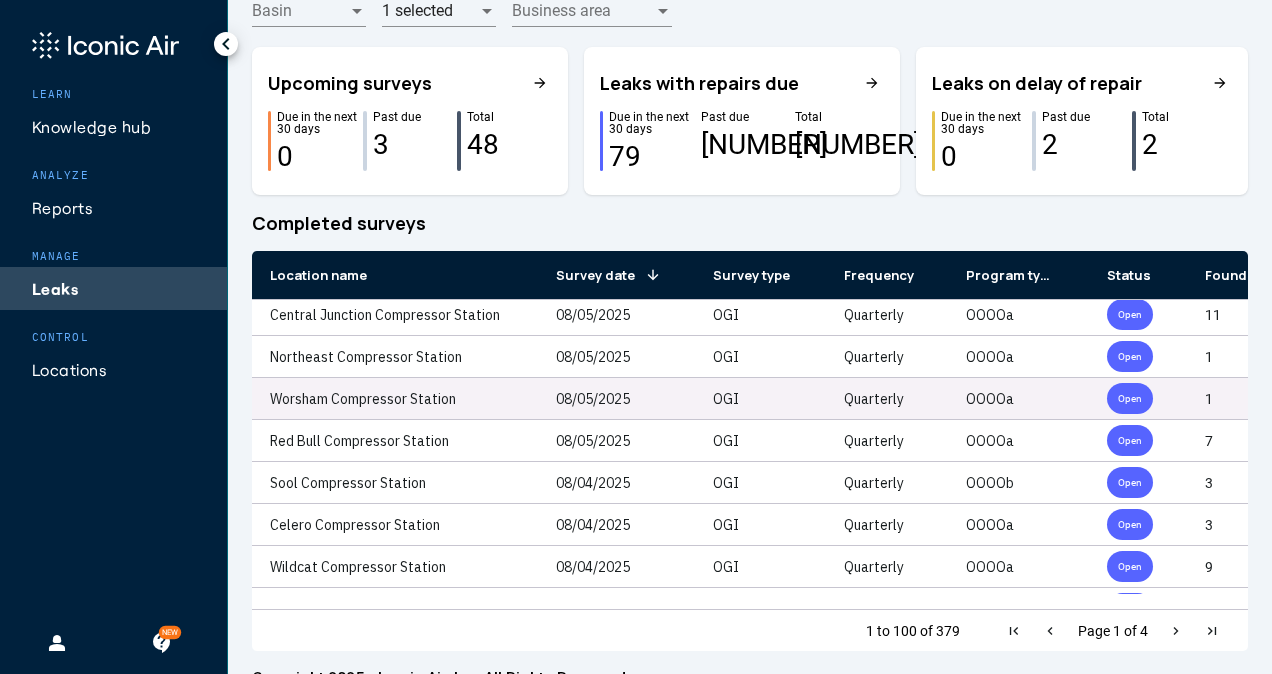 click on "Worsham Compressor Station" 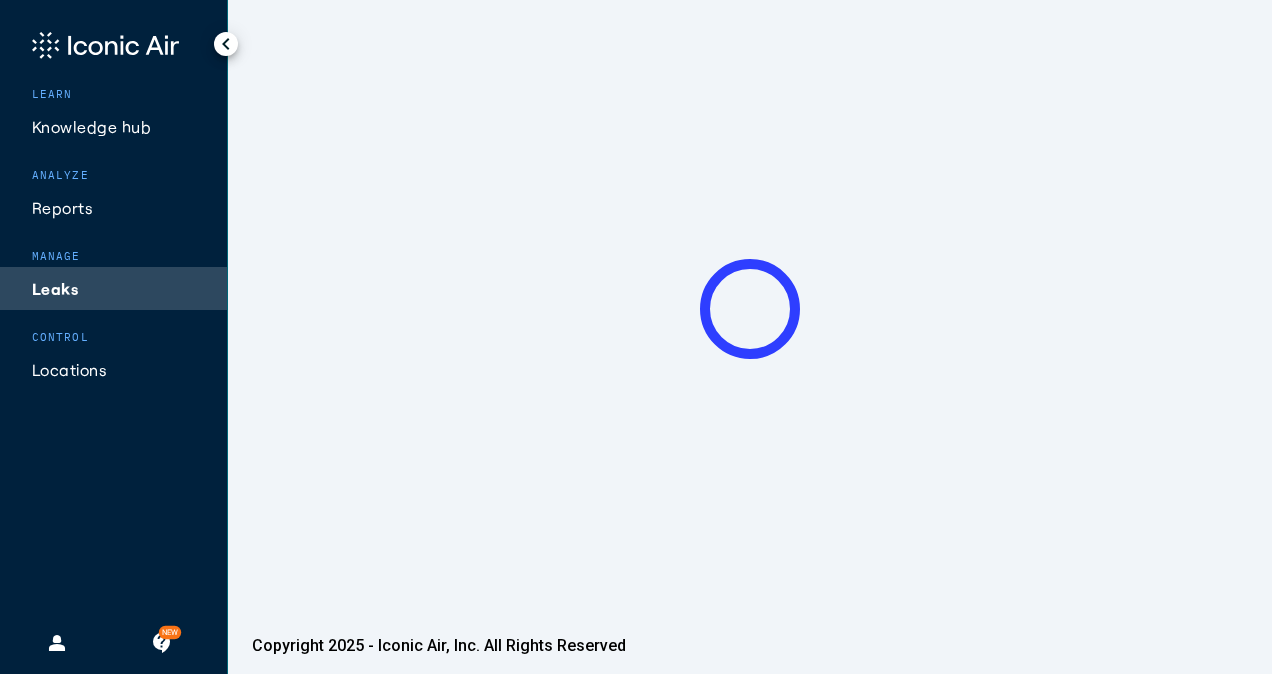 scroll, scrollTop: 0, scrollLeft: 0, axis: both 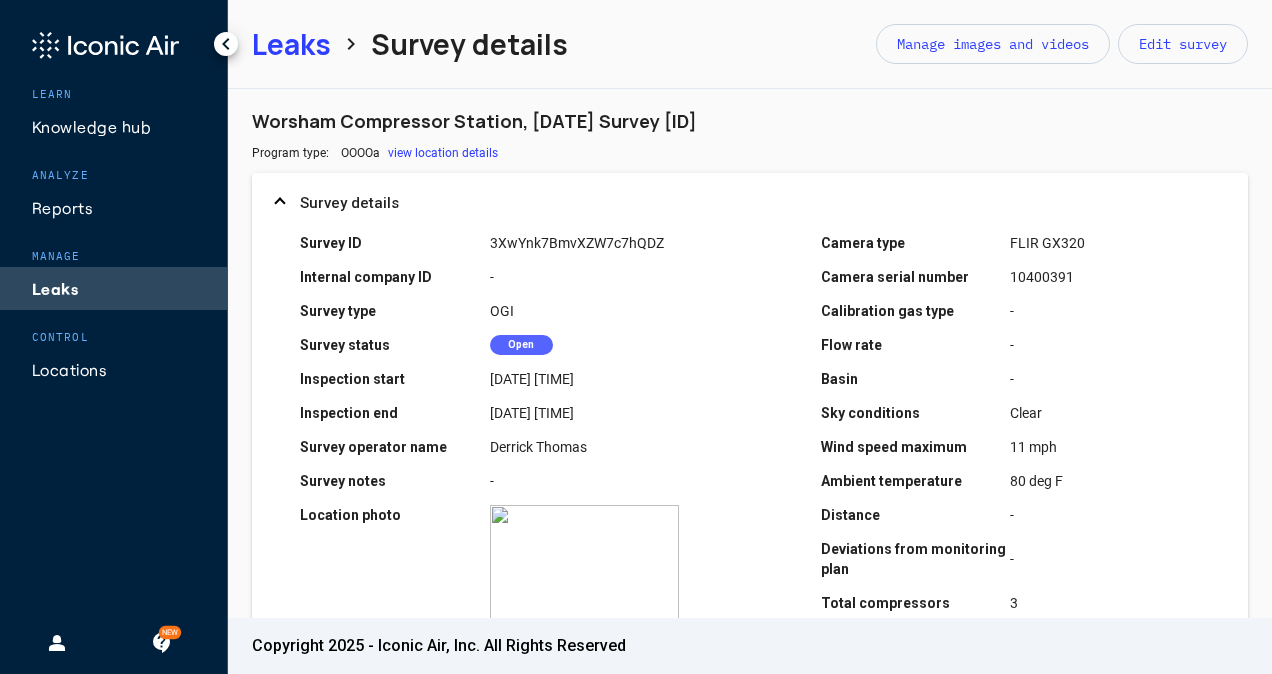 click on "Leaks" at bounding box center (291, 44) 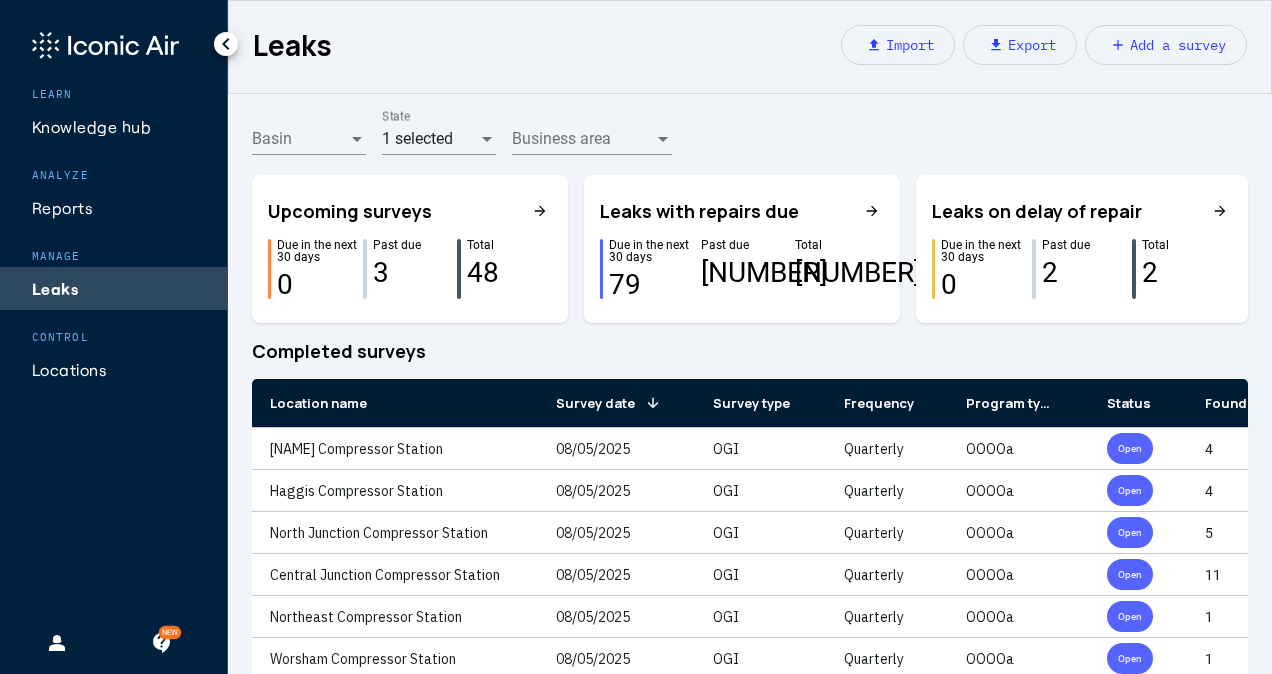 scroll, scrollTop: 160, scrollLeft: 0, axis: vertical 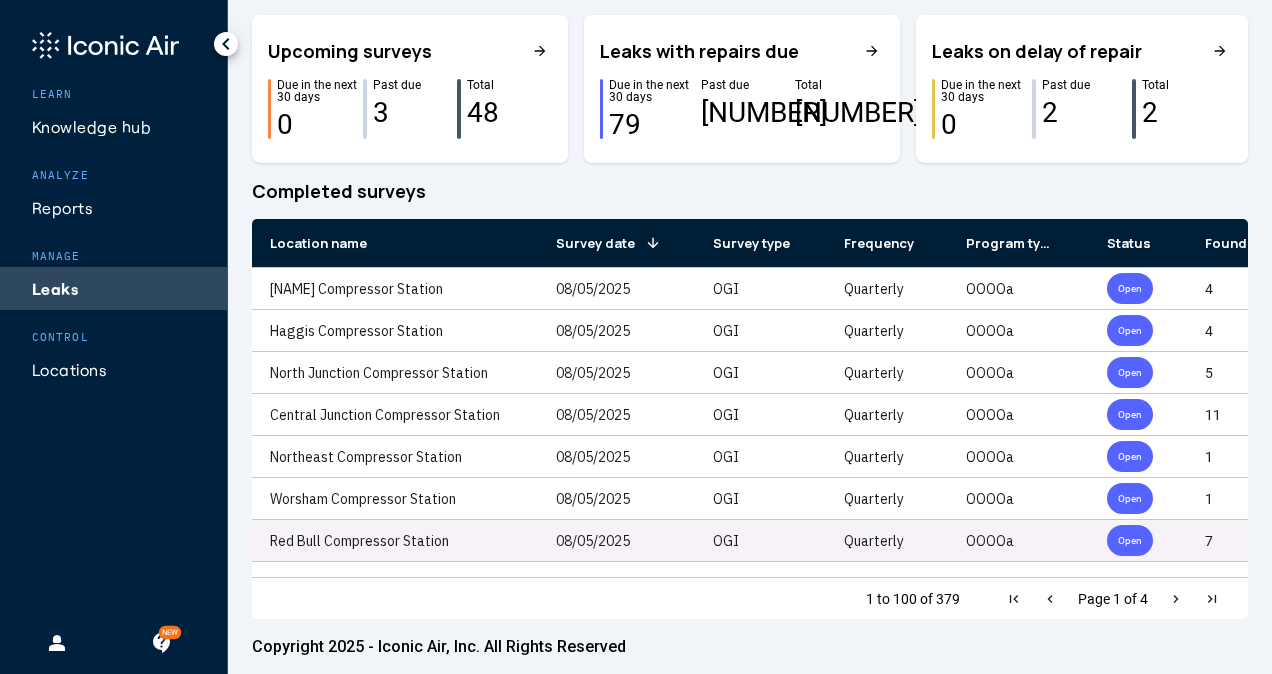 click on "Red Bull Compressor Station" 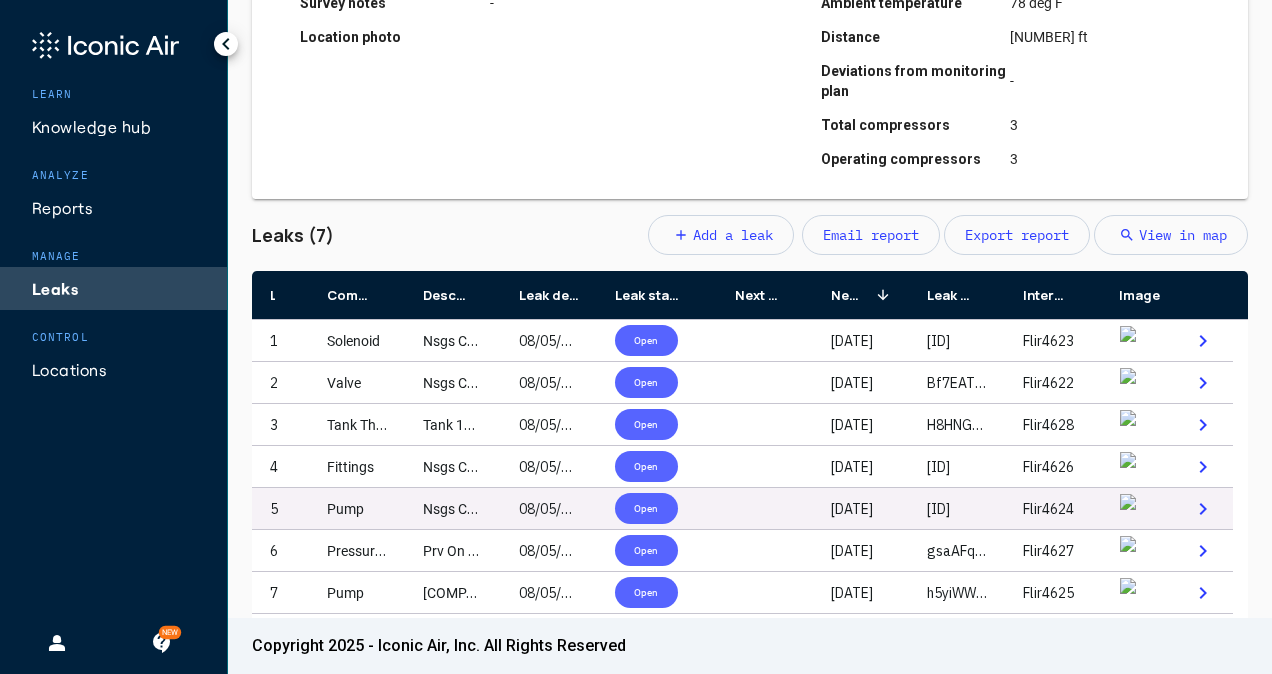 scroll, scrollTop: 538, scrollLeft: 0, axis: vertical 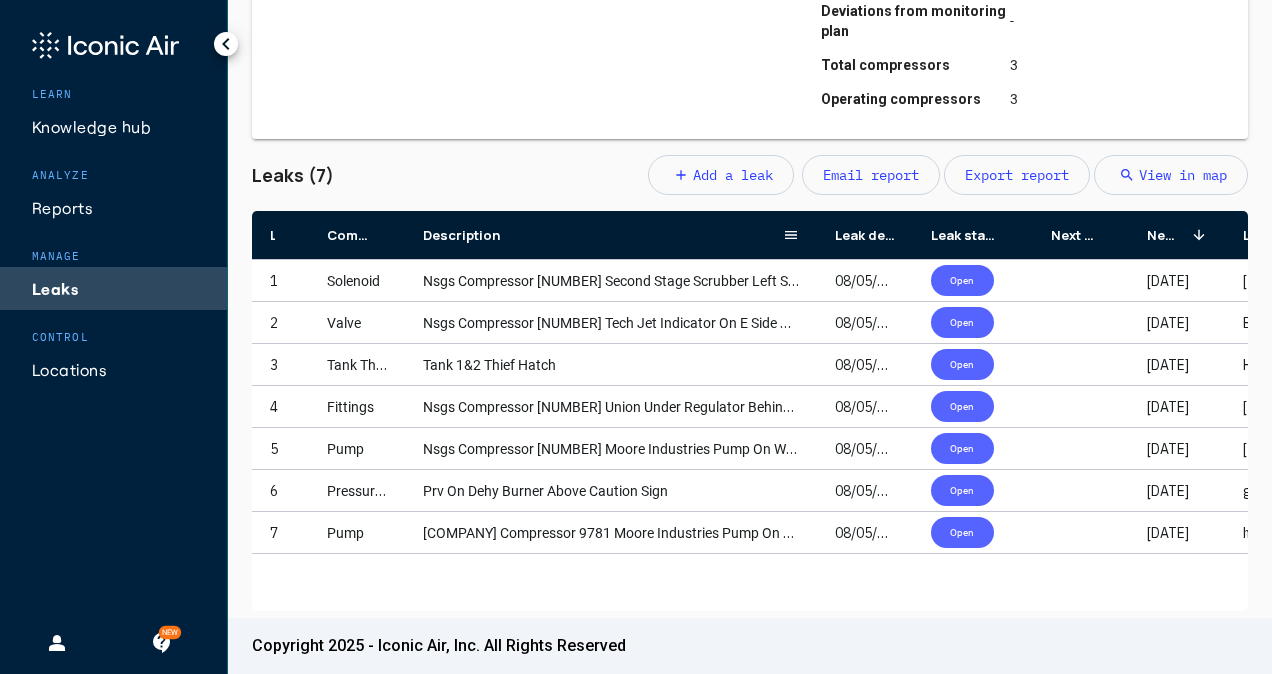 drag, startPoint x: 496, startPoint y: 236, endPoint x: 812, endPoint y: 230, distance: 316.05695 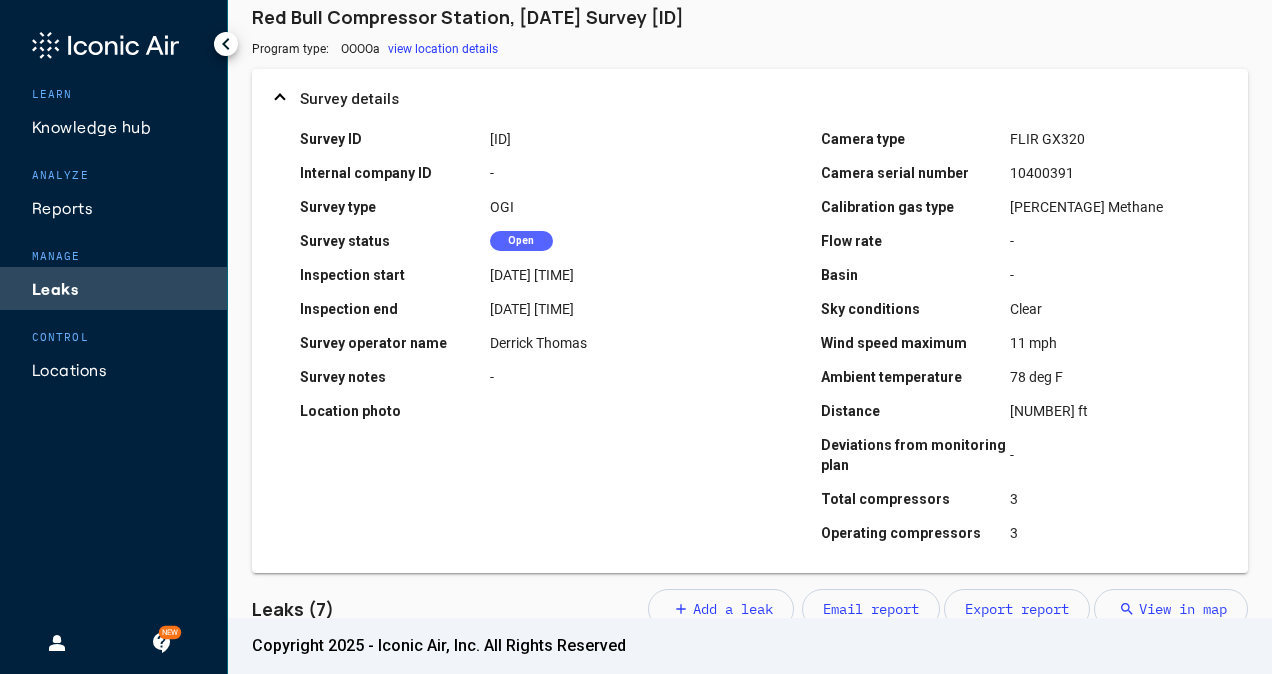 scroll, scrollTop: 0, scrollLeft: 0, axis: both 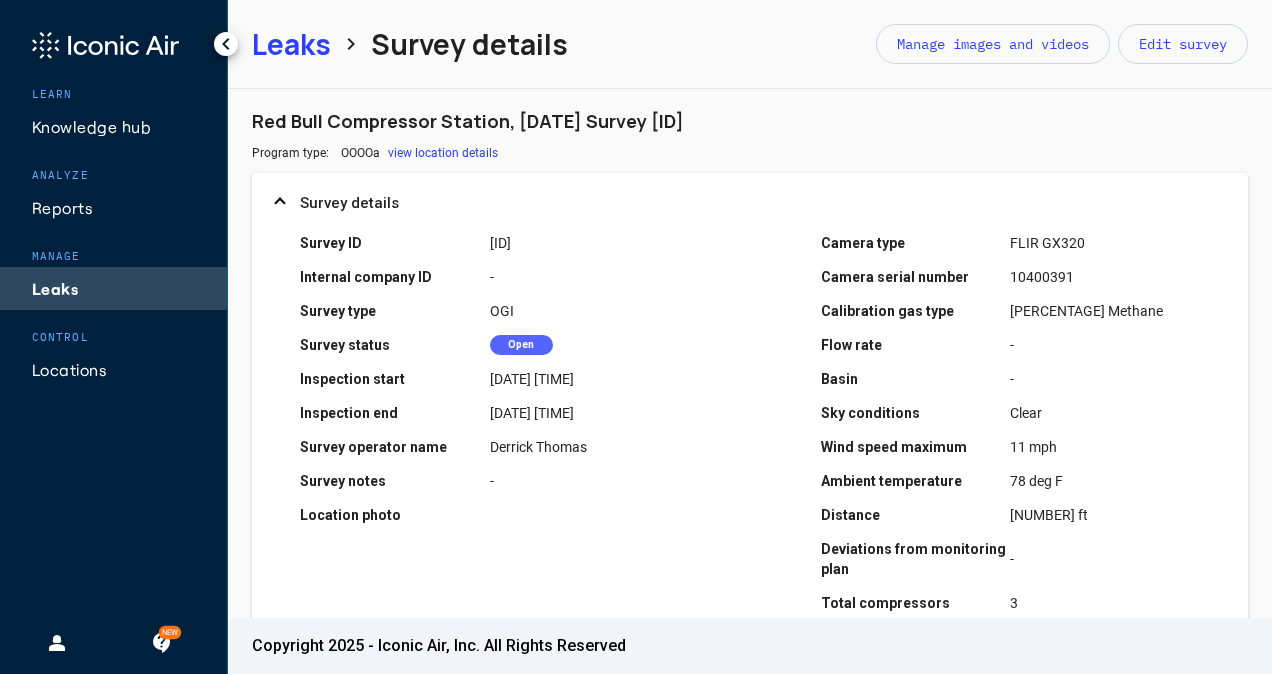 click on "Leaks" at bounding box center (291, 44) 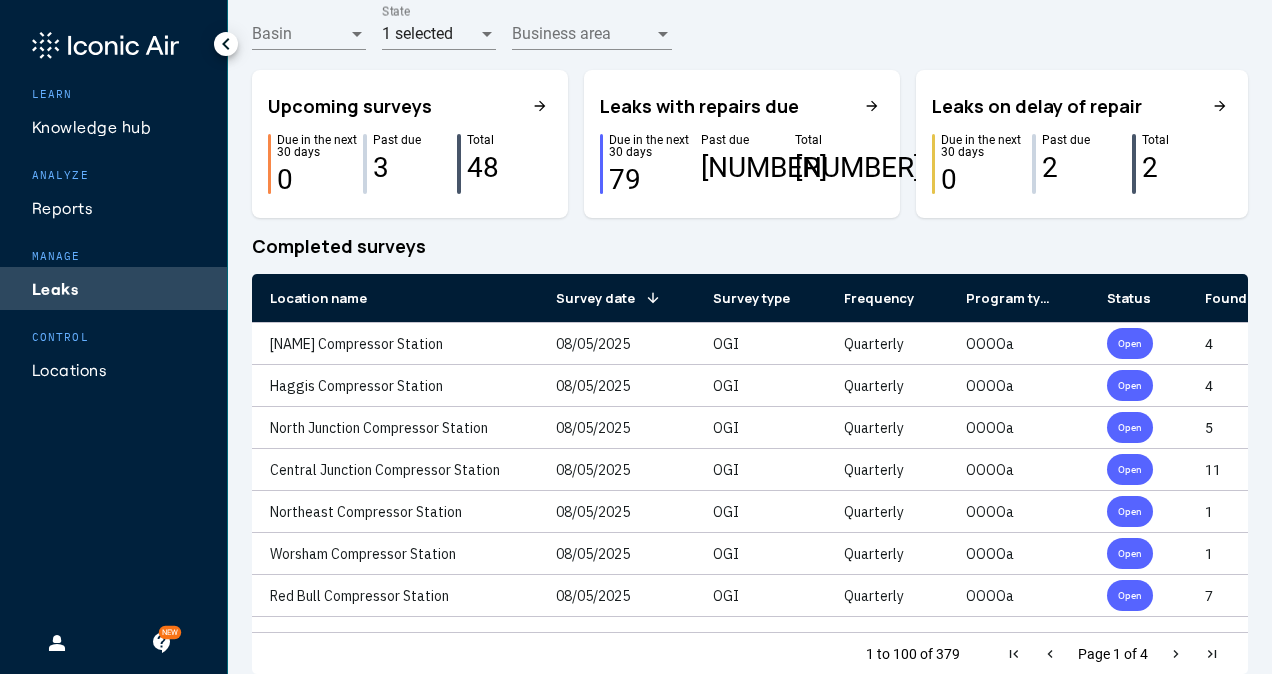 scroll, scrollTop: 160, scrollLeft: 0, axis: vertical 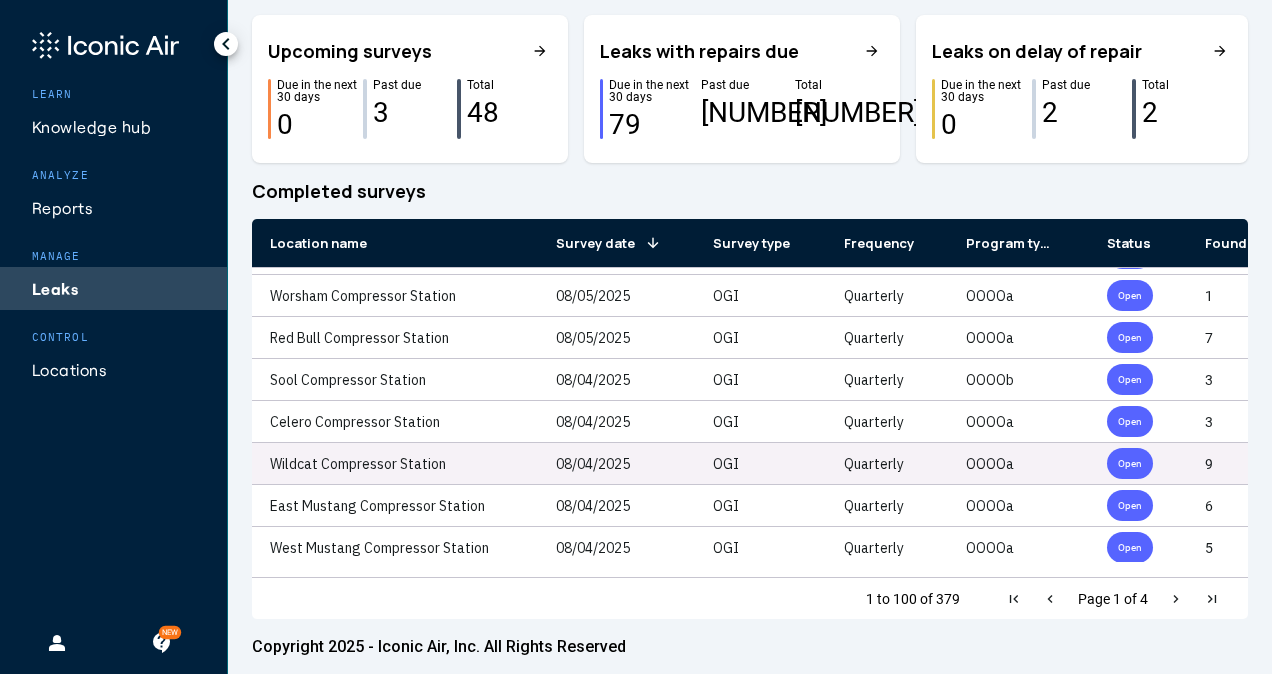 click on "08/04/2025" 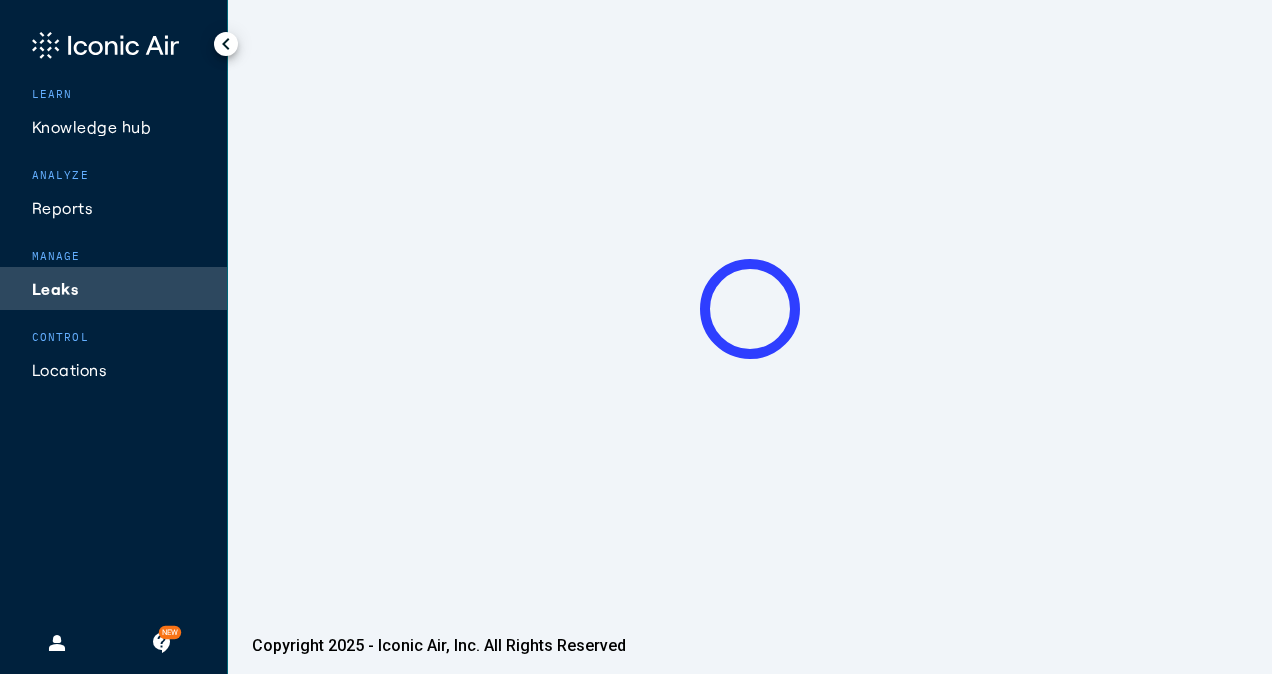 scroll, scrollTop: 0, scrollLeft: 0, axis: both 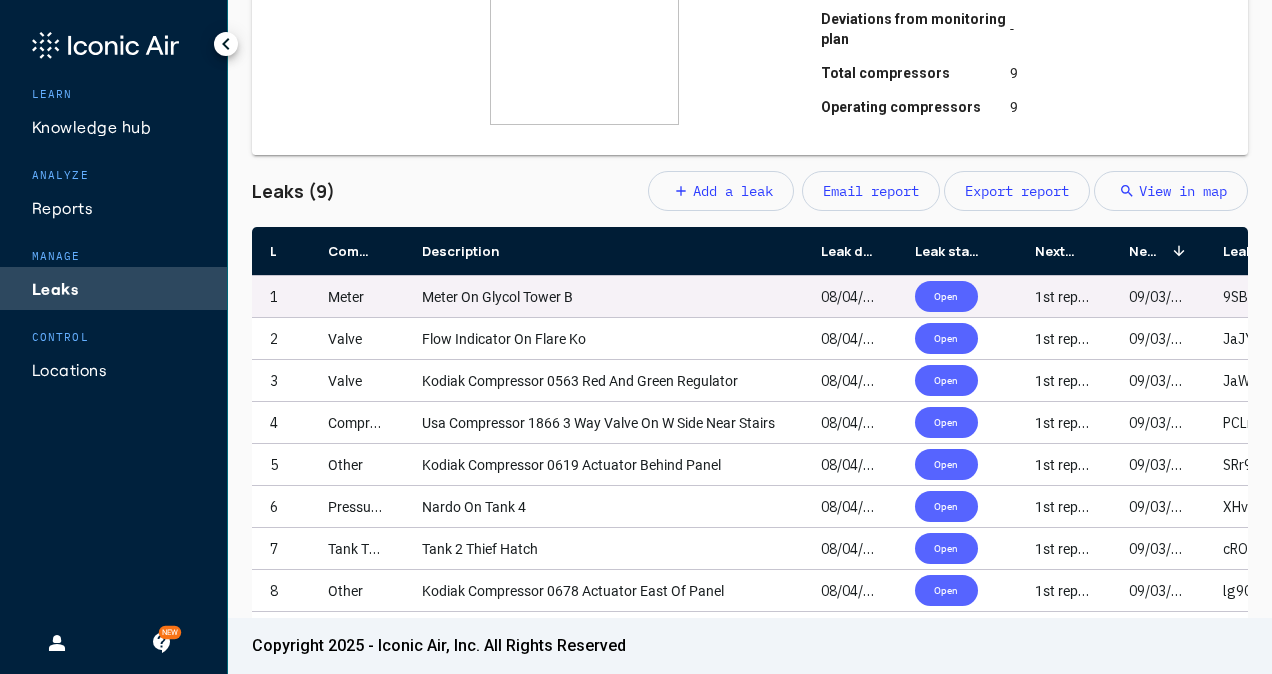 drag, startPoint x: 495, startPoint y: 262, endPoint x: 800, endPoint y: 296, distance: 306.88922 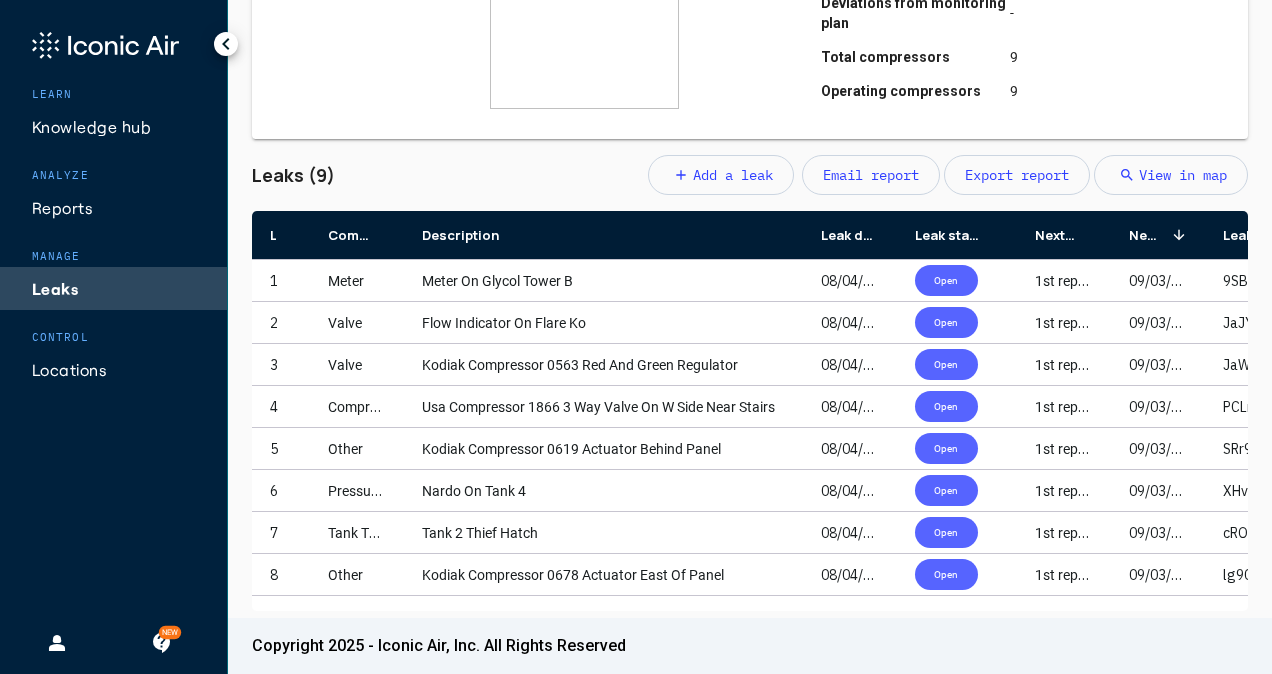 scroll, scrollTop: 546, scrollLeft: 0, axis: vertical 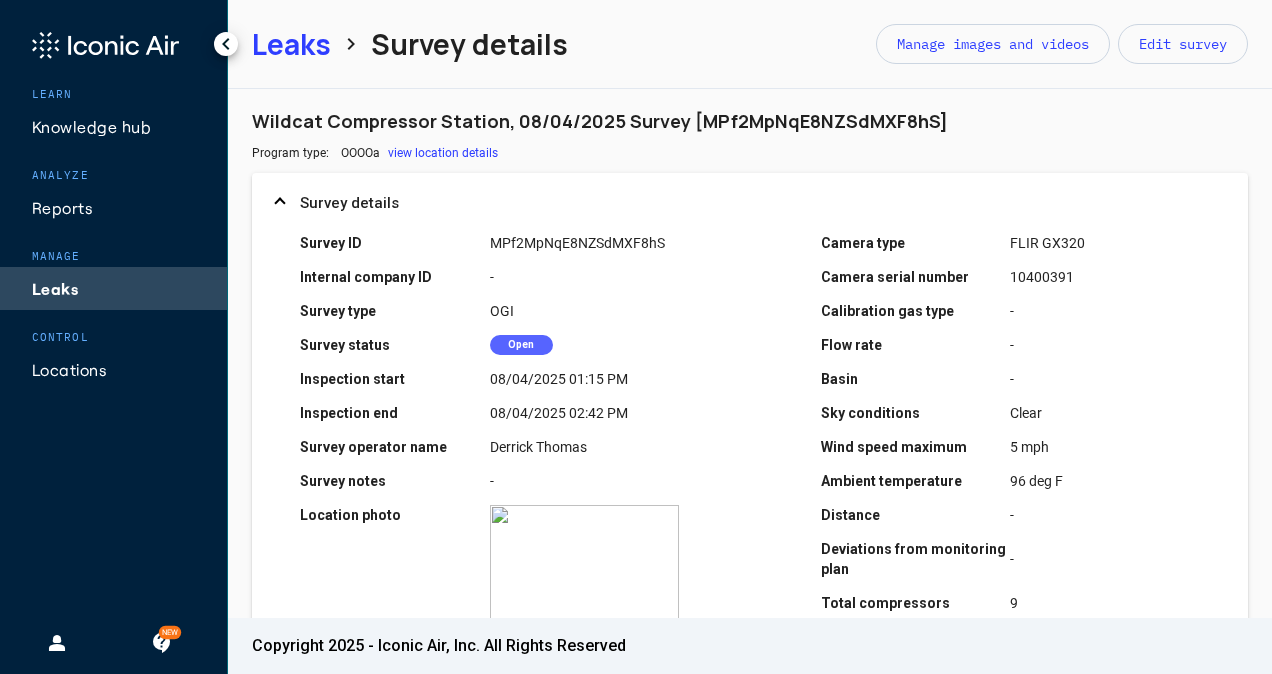 click on "Leaks" at bounding box center (291, 44) 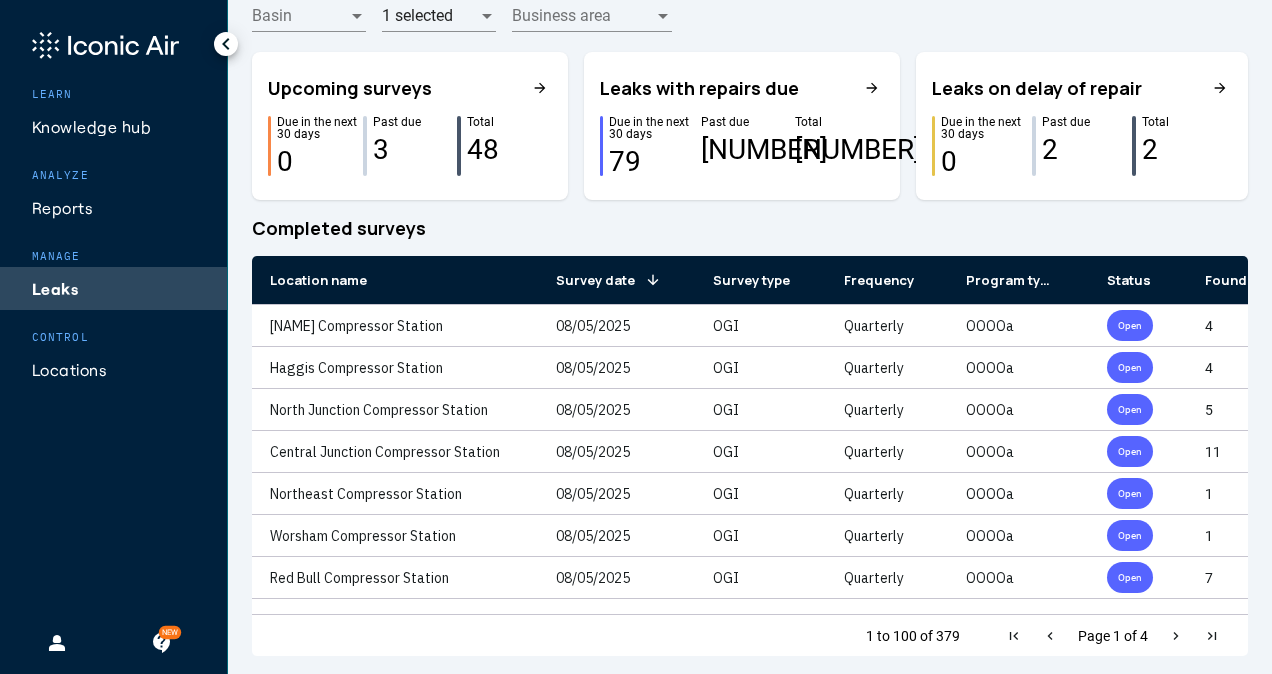 scroll, scrollTop: 160, scrollLeft: 0, axis: vertical 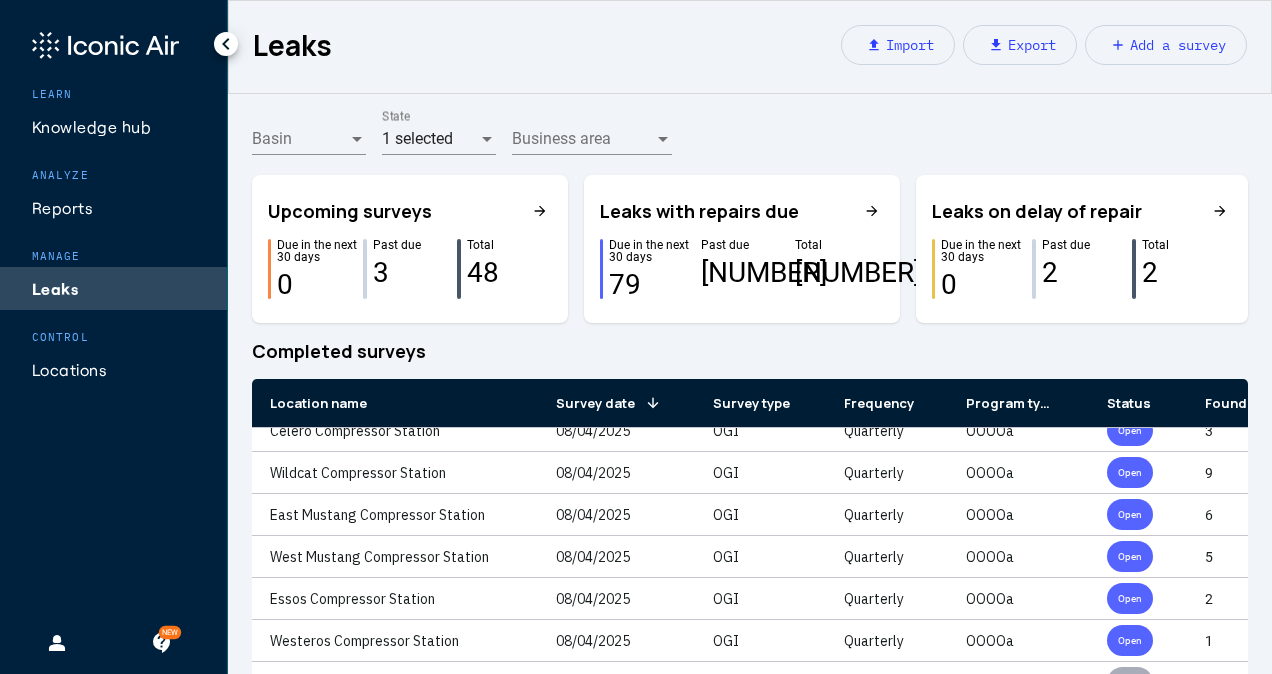 click on "79" 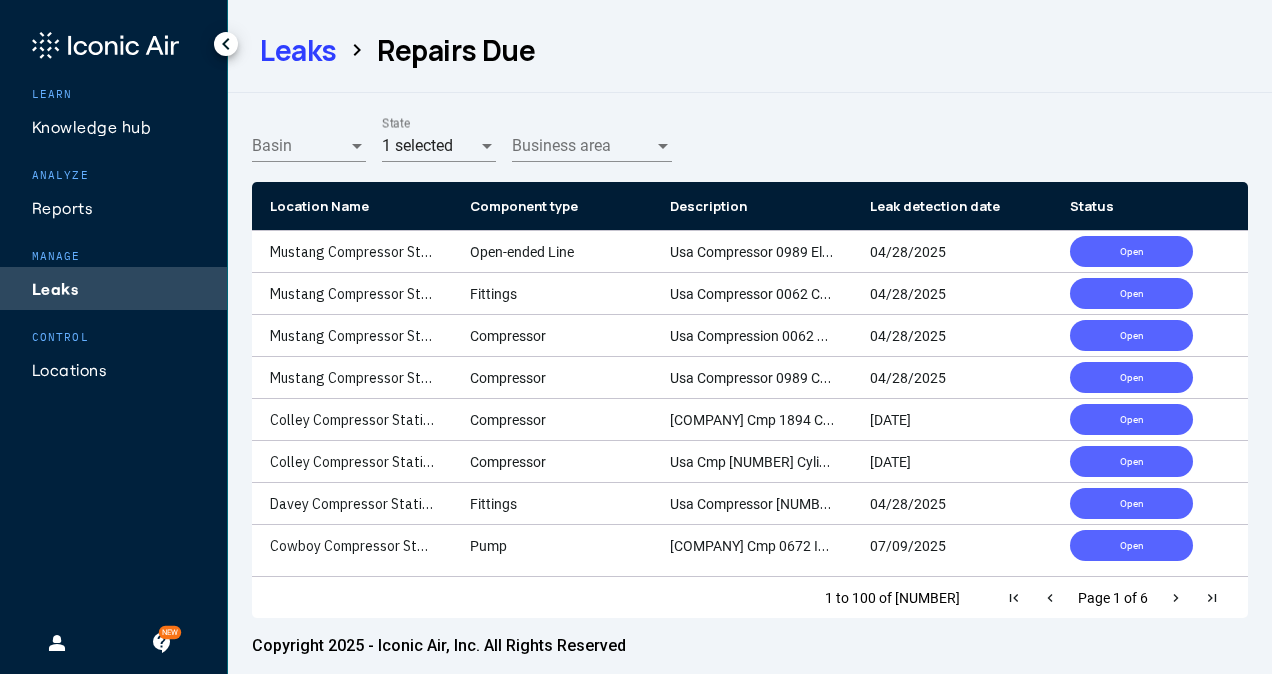 click on "Leaks" 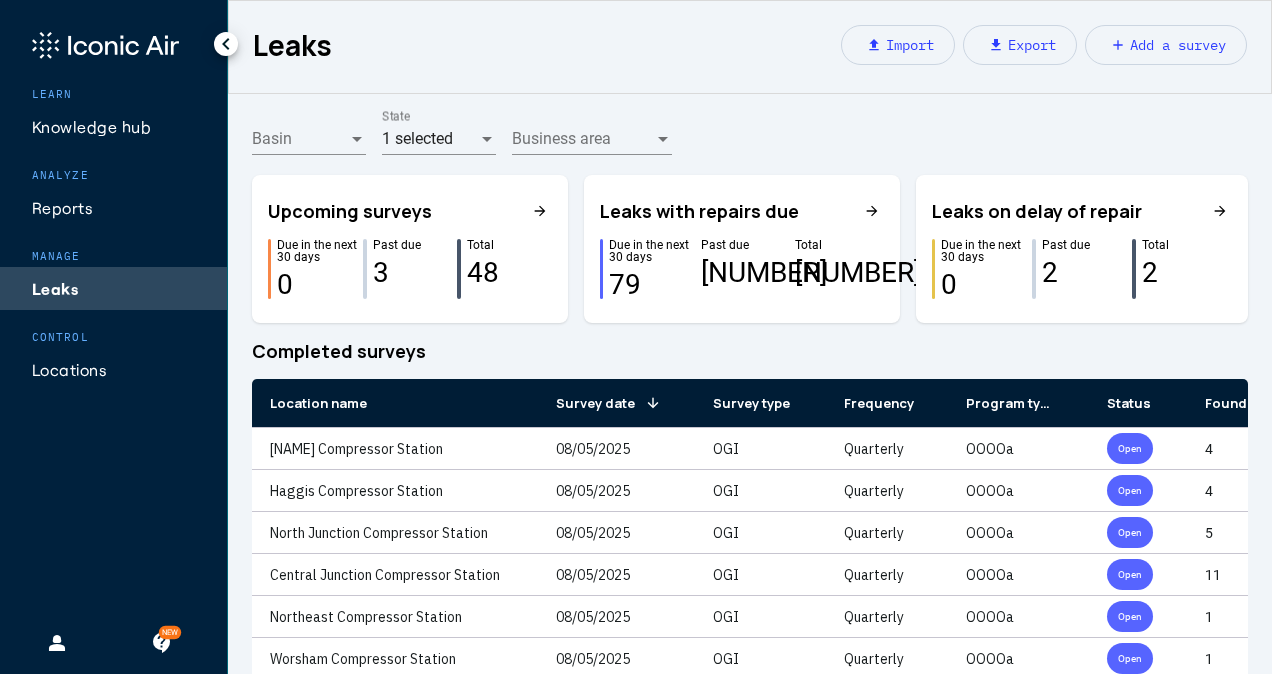 click on "79" 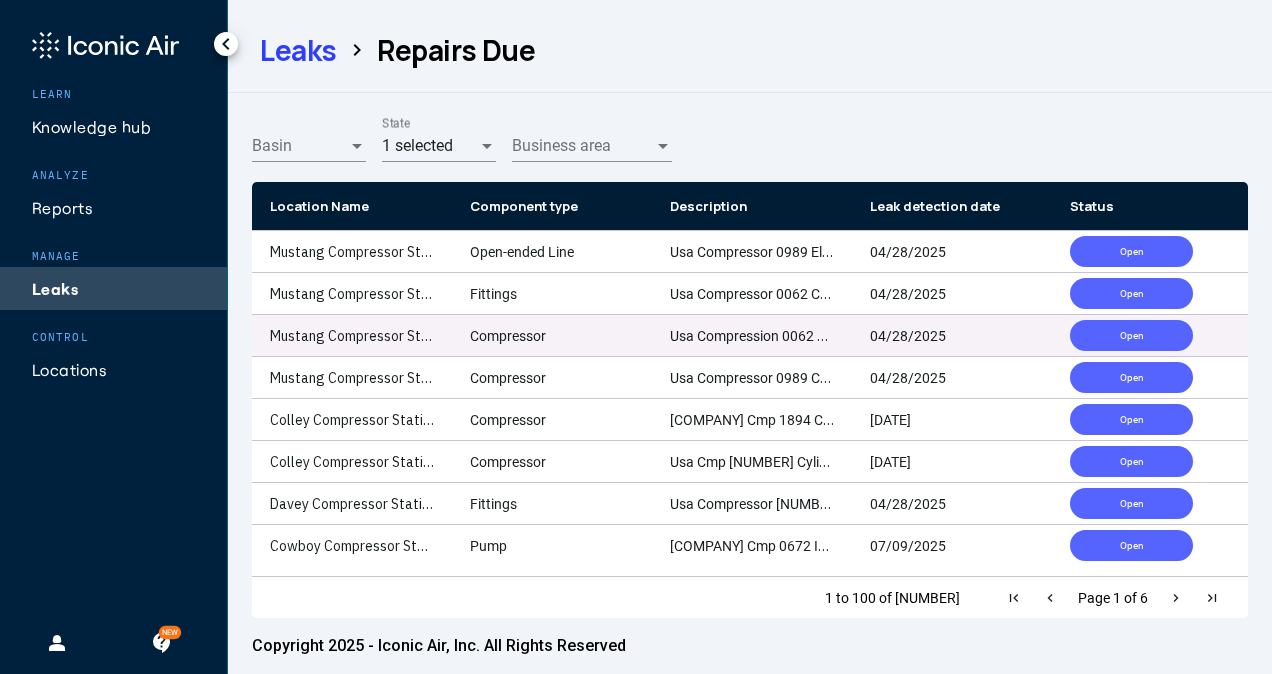 scroll, scrollTop: 0, scrollLeft: 88, axis: horizontal 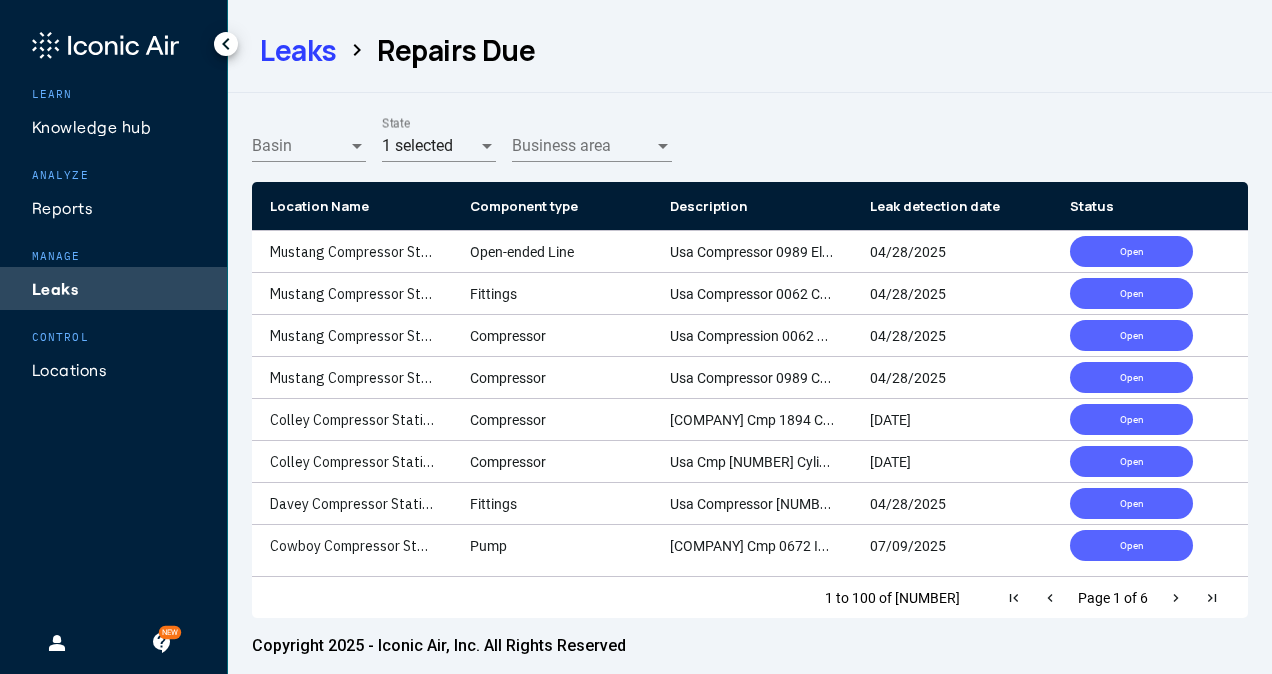 click on "Leaks" 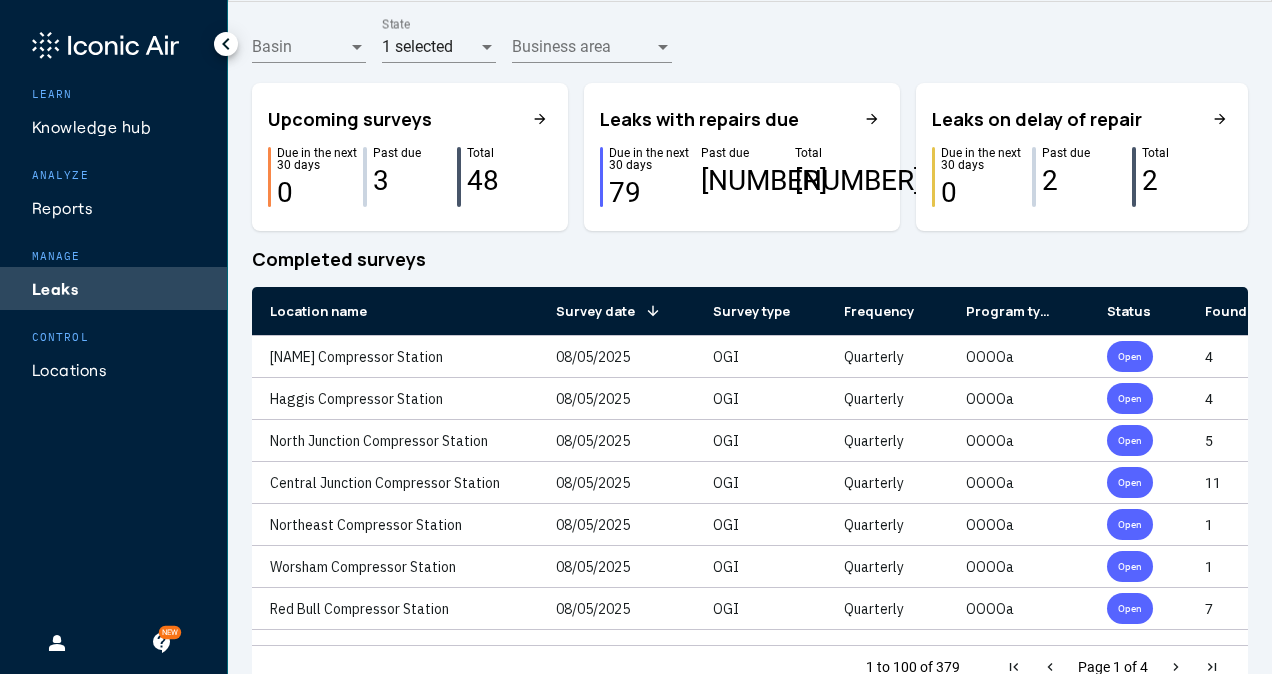 scroll, scrollTop: 116, scrollLeft: 0, axis: vertical 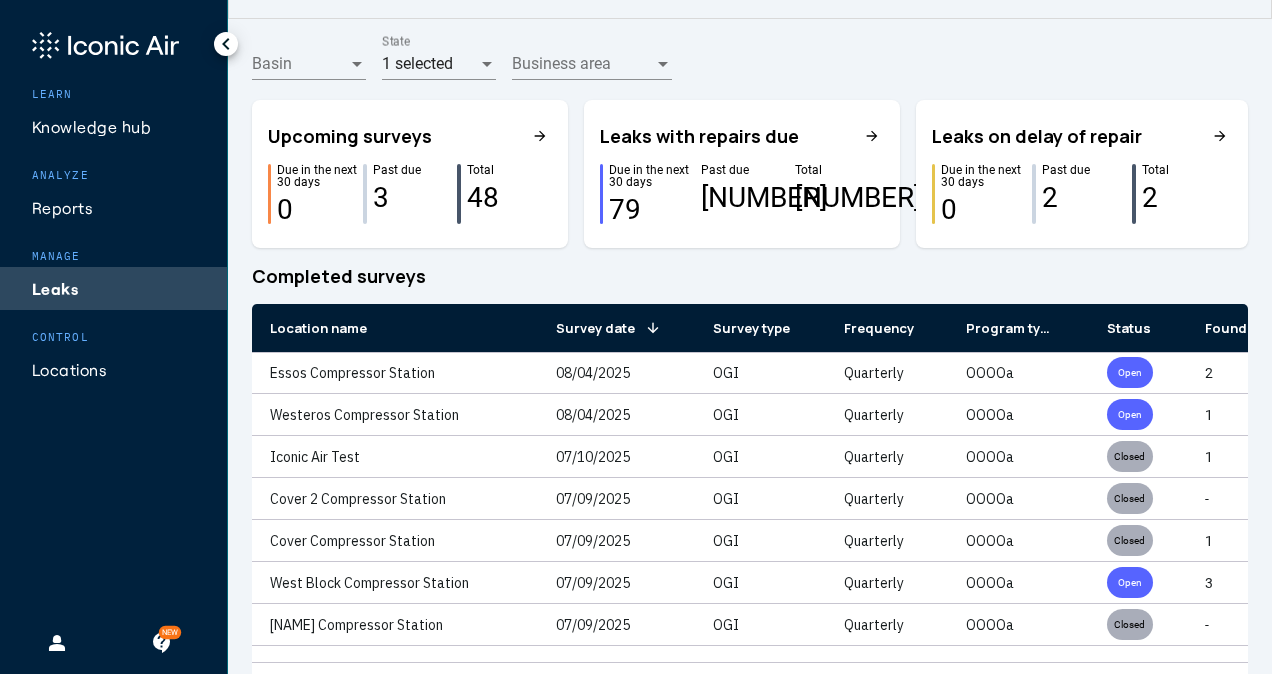 click on "Business area Business area" 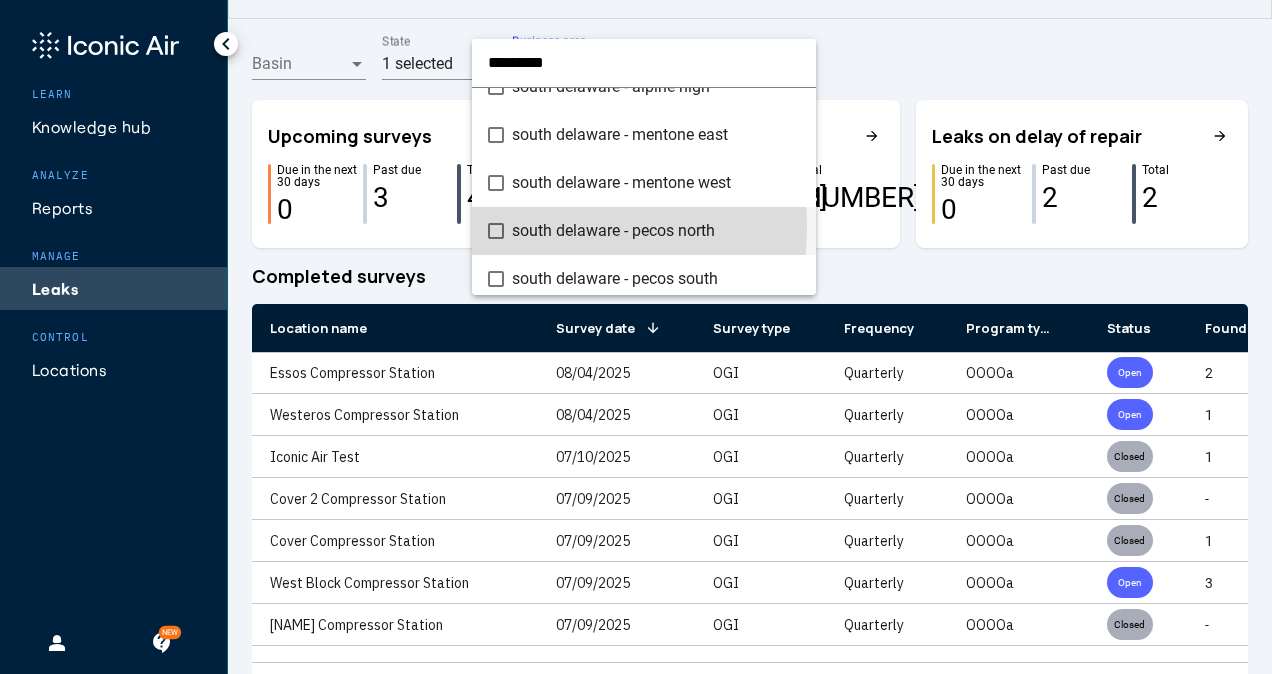 click on "south delaware - pecos north" at bounding box center [644, 231] 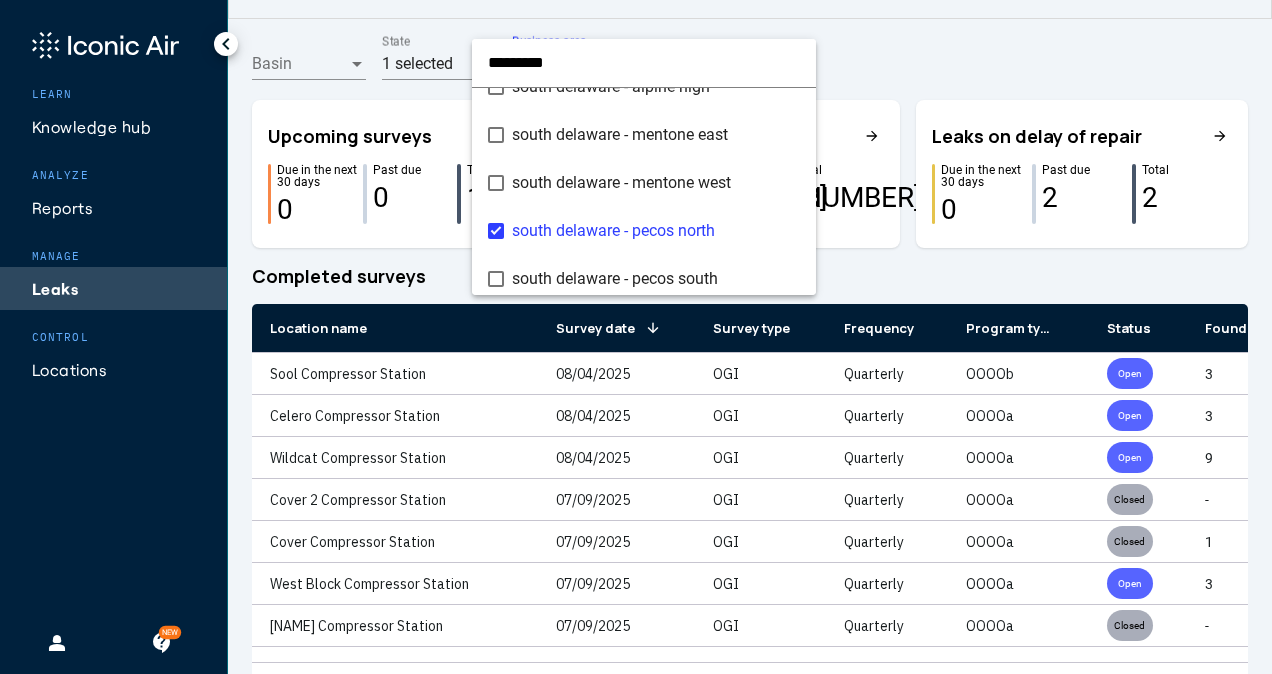 click at bounding box center [636, 337] 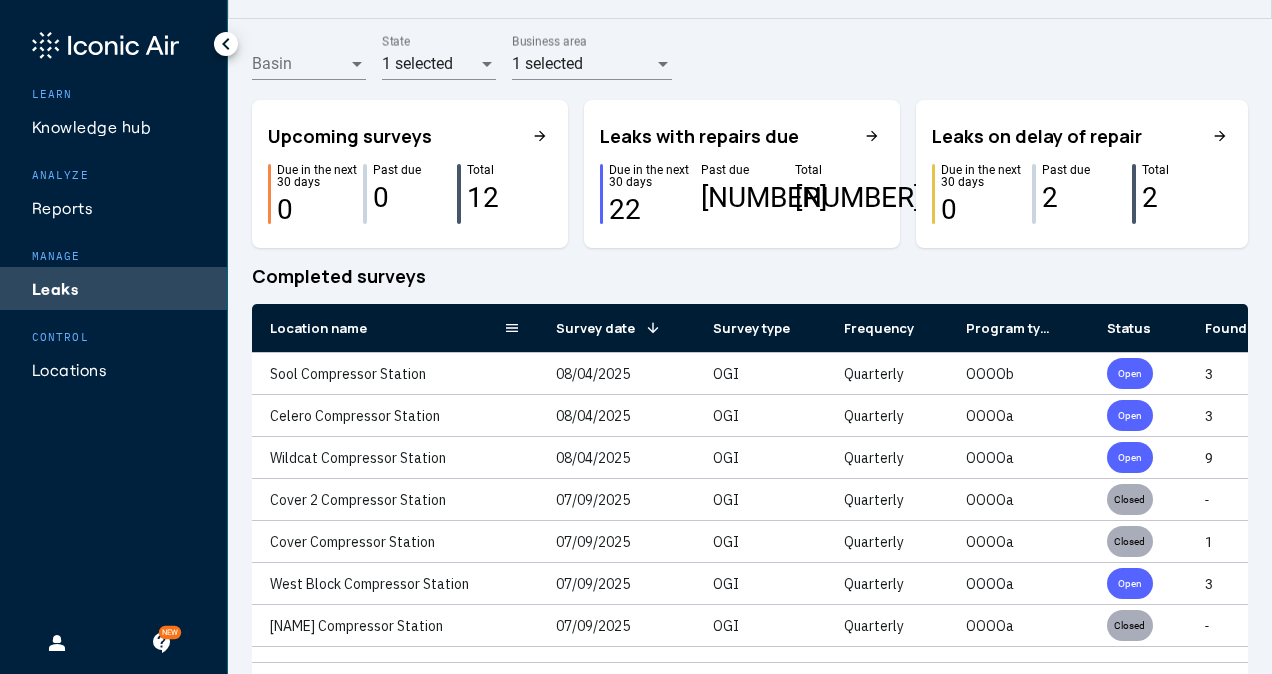 click on "Location name" 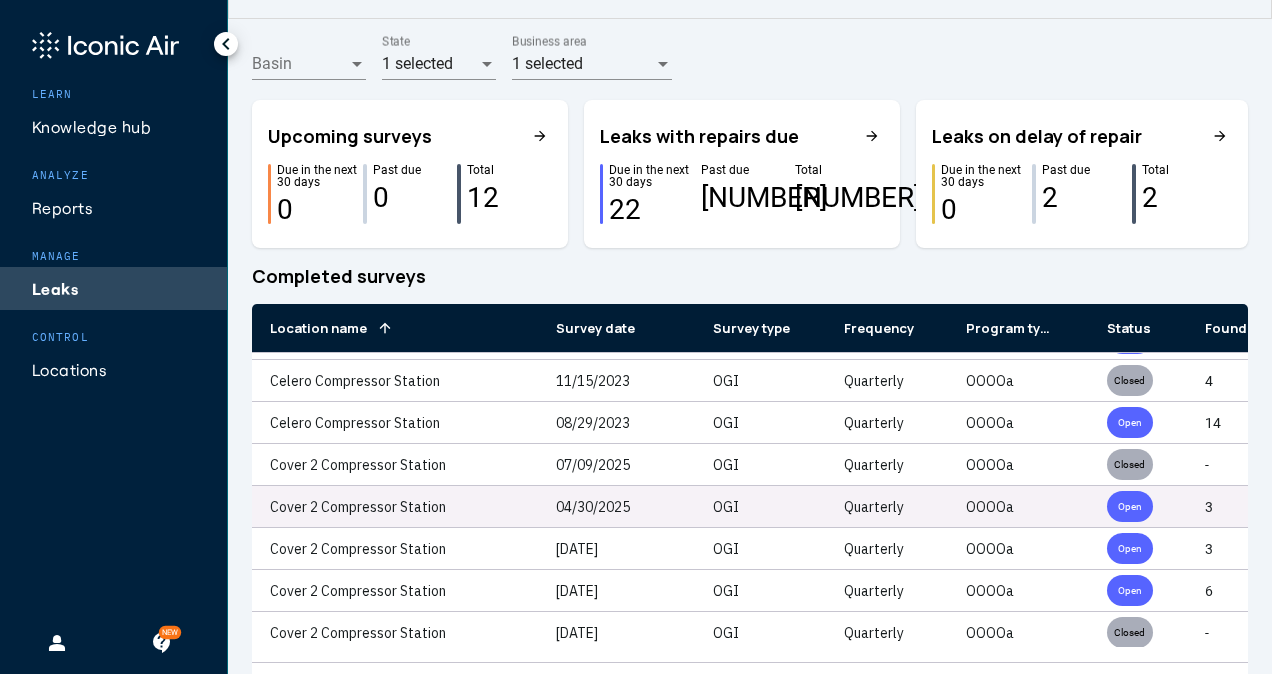click on "Cover 2 Compressor Station" 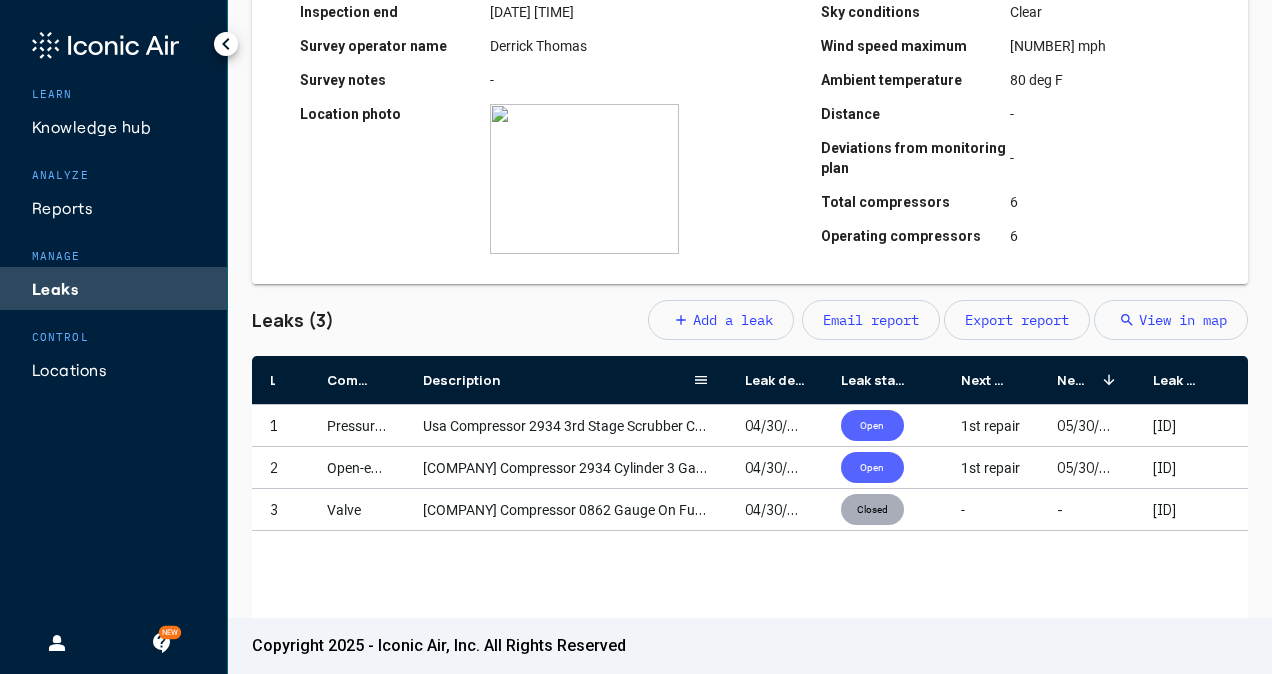 drag, startPoint x: 500, startPoint y: 377, endPoint x: 729, endPoint y: 360, distance: 229.63014 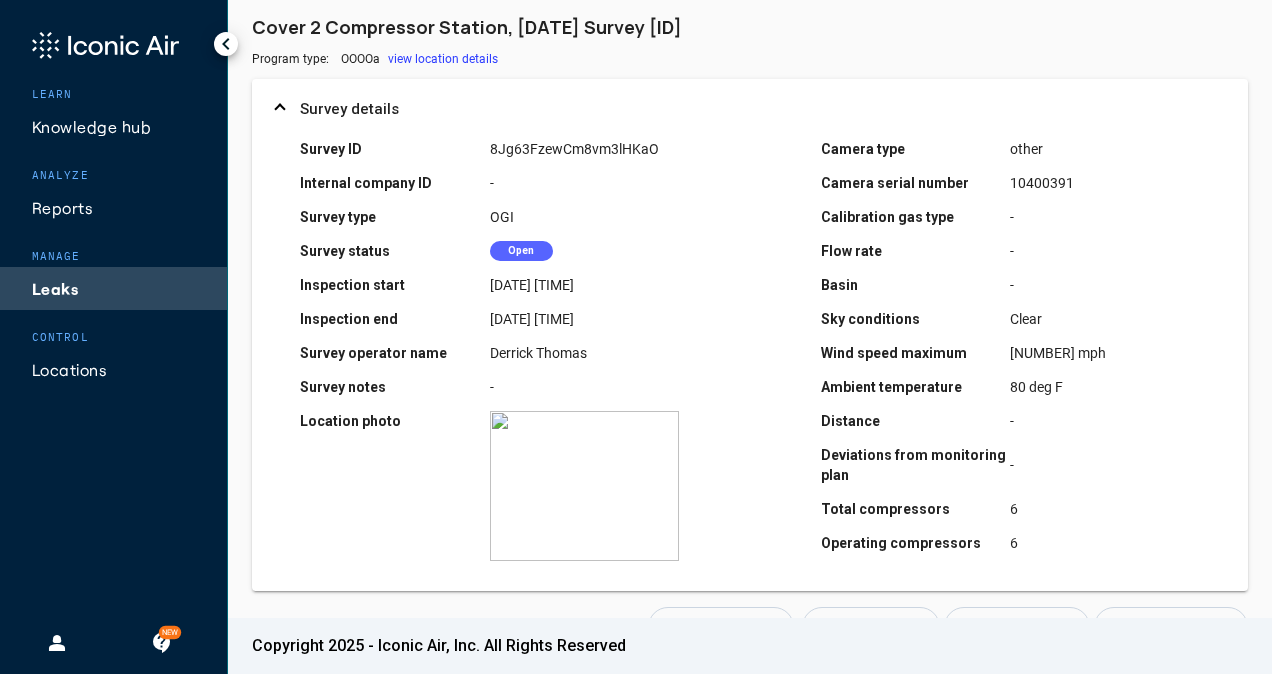 scroll, scrollTop: 93, scrollLeft: 0, axis: vertical 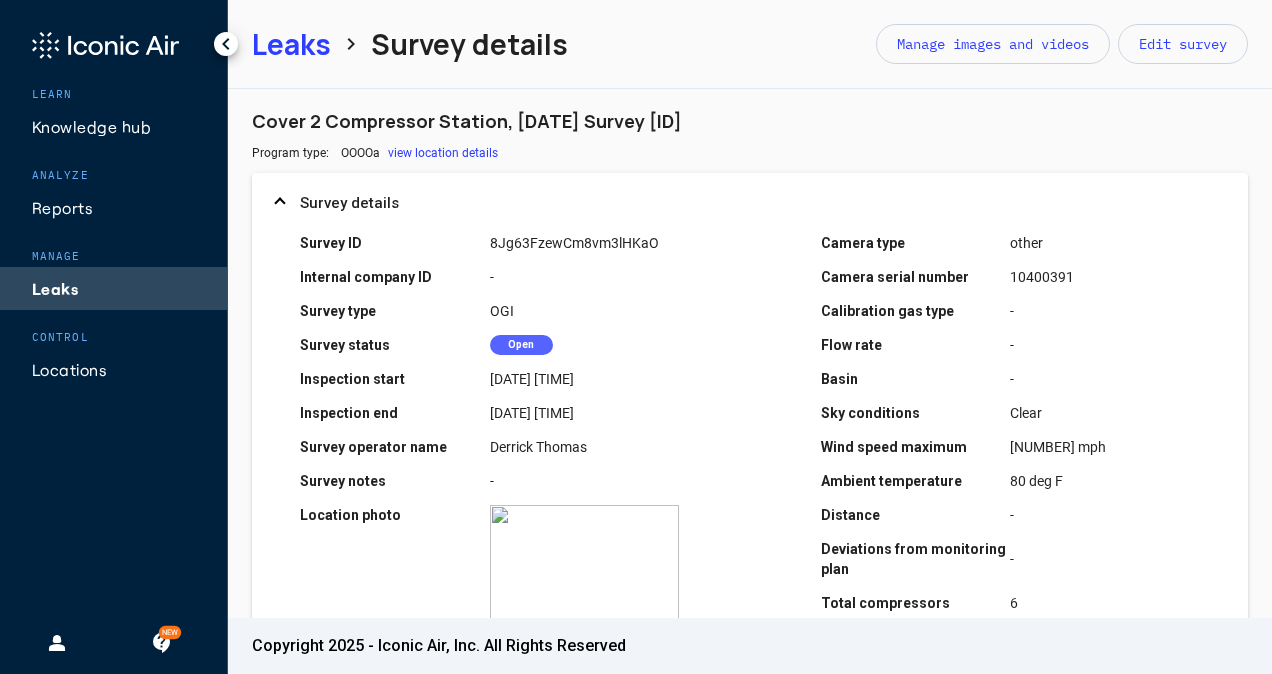 click on "Leaks" at bounding box center (291, 44) 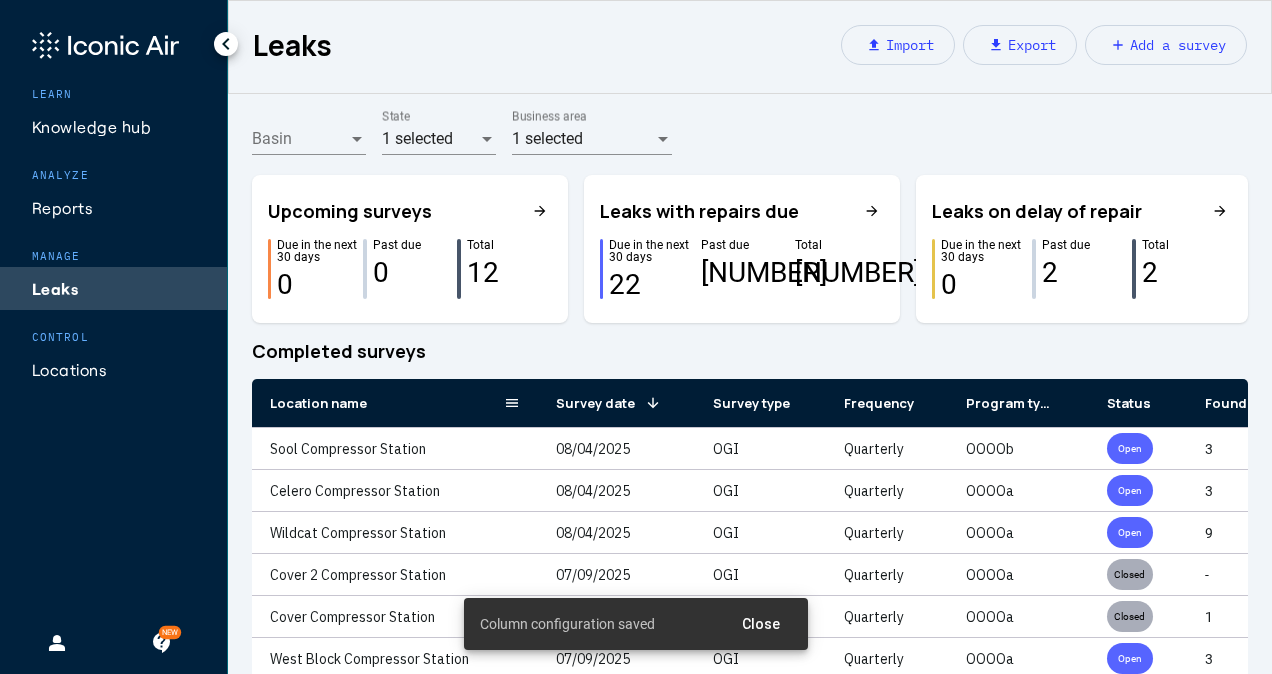 click on "Location name" 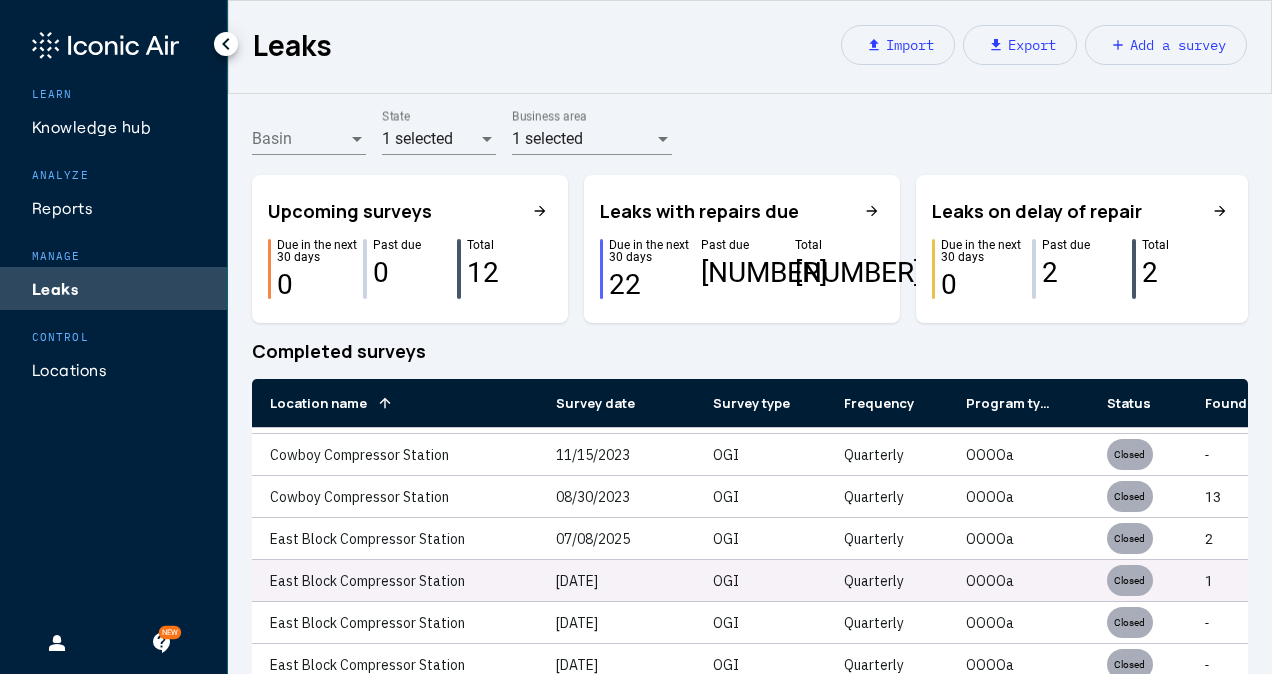 scroll, scrollTop: 1719, scrollLeft: 0, axis: vertical 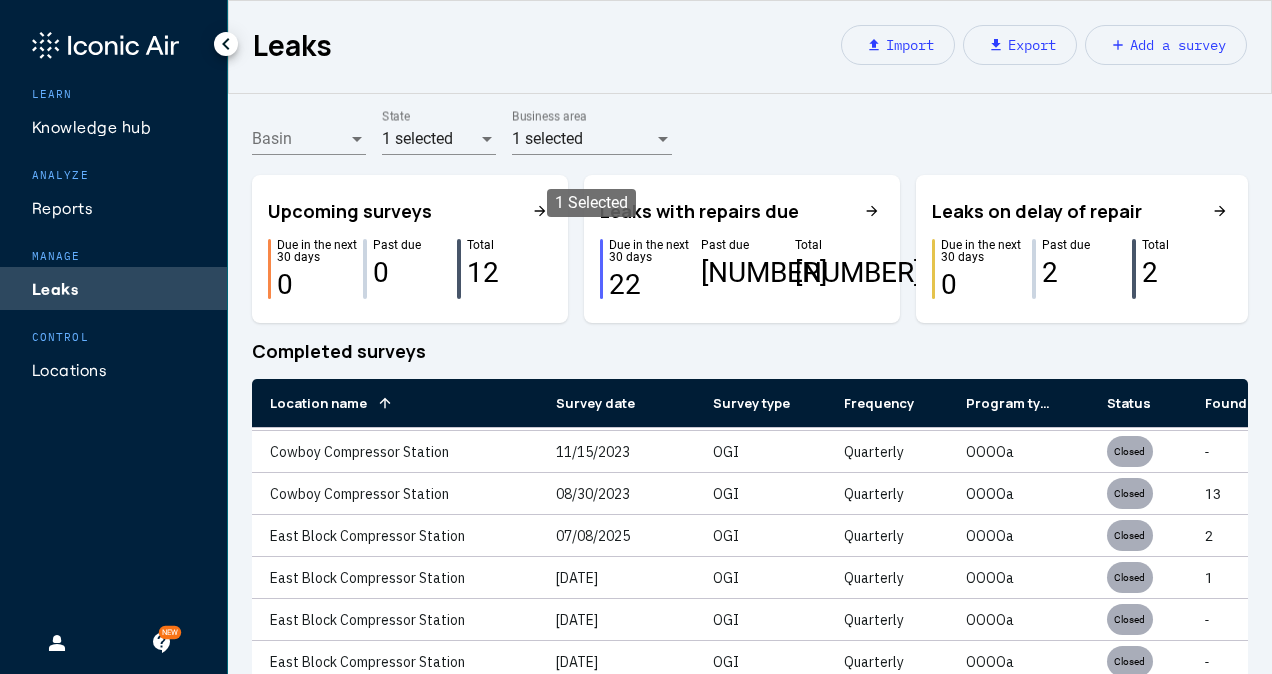 click on "1 selected  Business area" 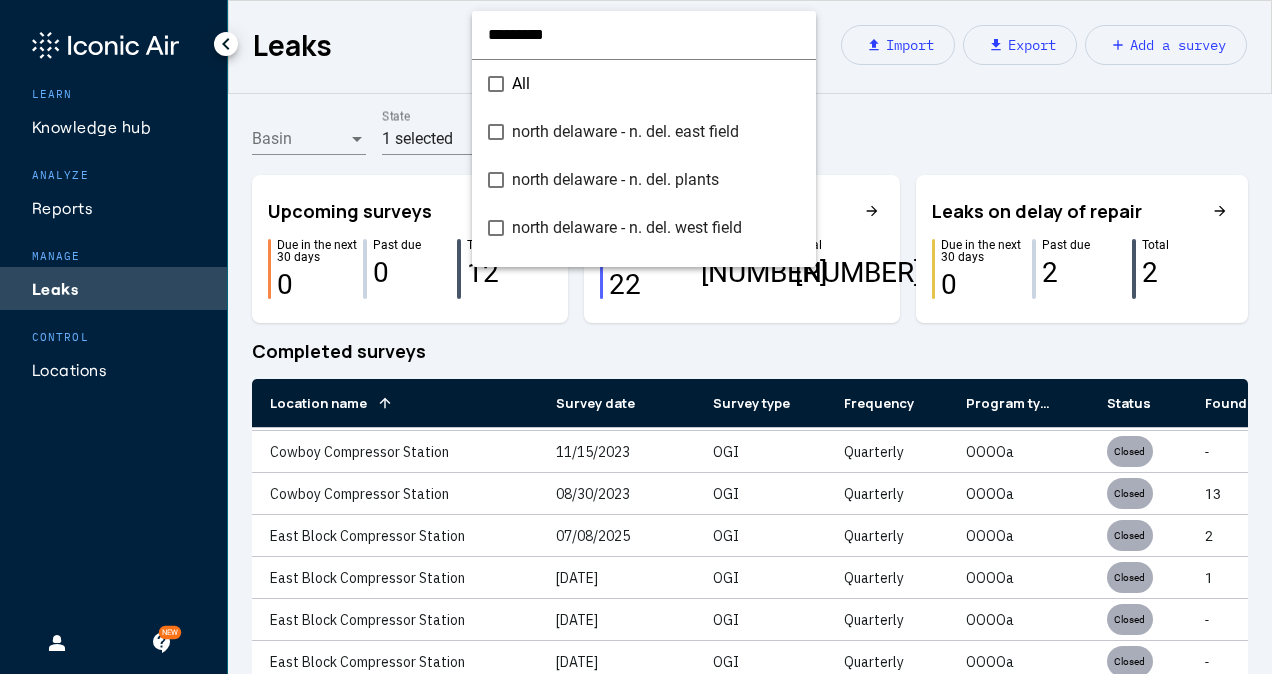 scroll, scrollTop: 184, scrollLeft: 0, axis: vertical 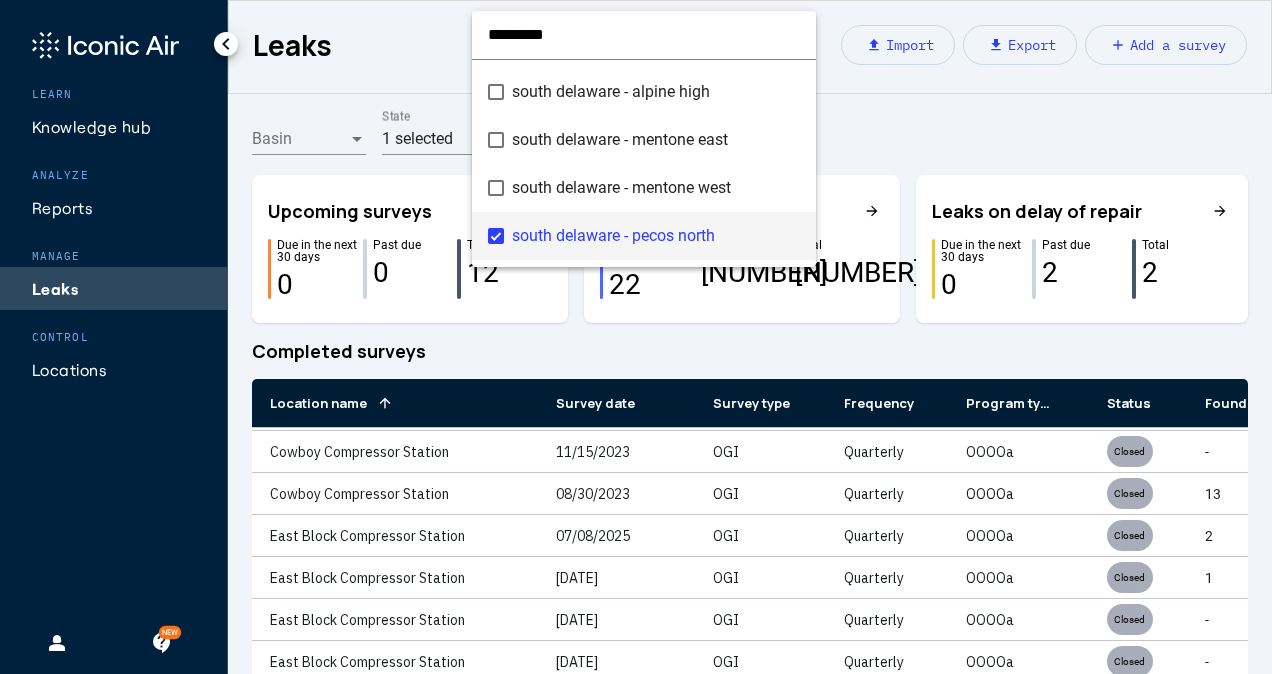 click on "south delaware - pecos north" at bounding box center [644, 236] 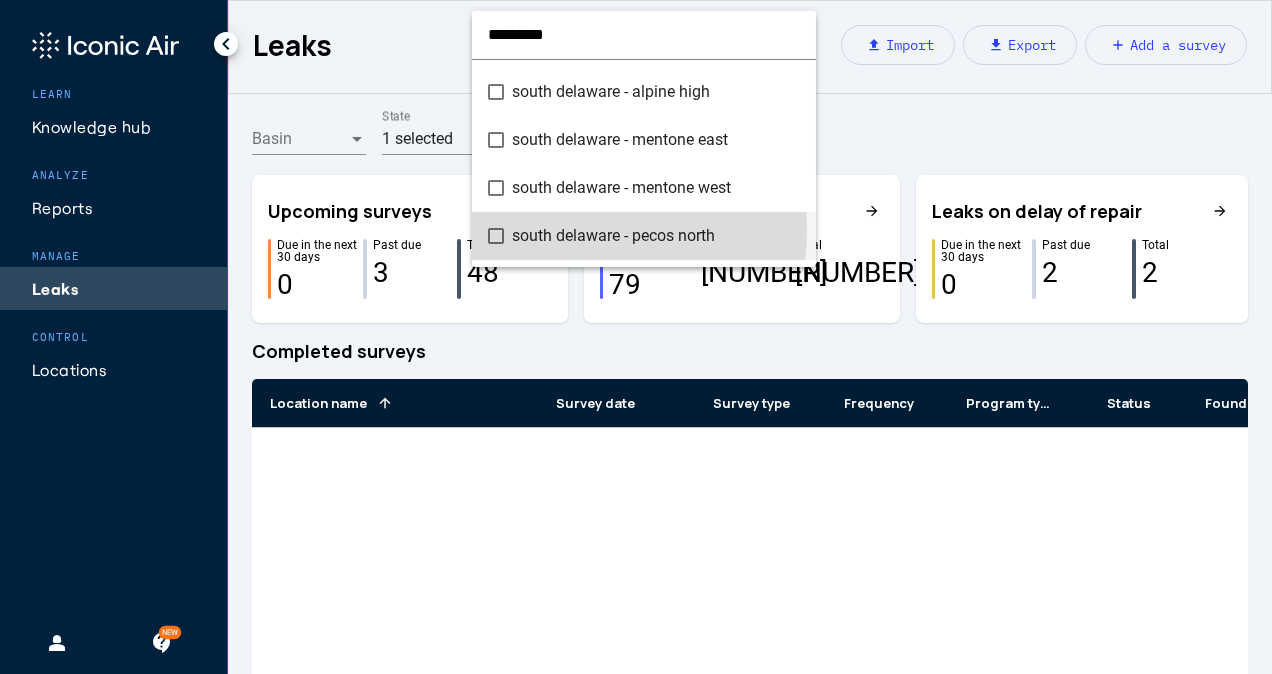 scroll, scrollTop: 0, scrollLeft: 0, axis: both 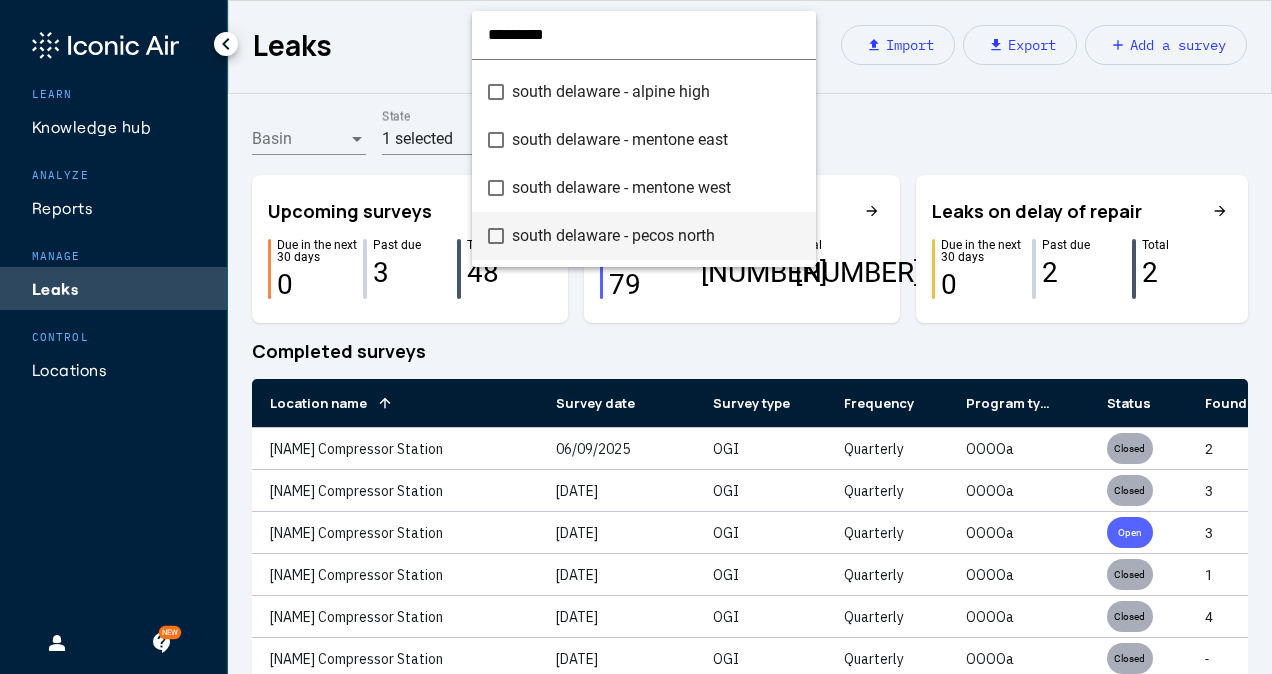 click at bounding box center [636, 337] 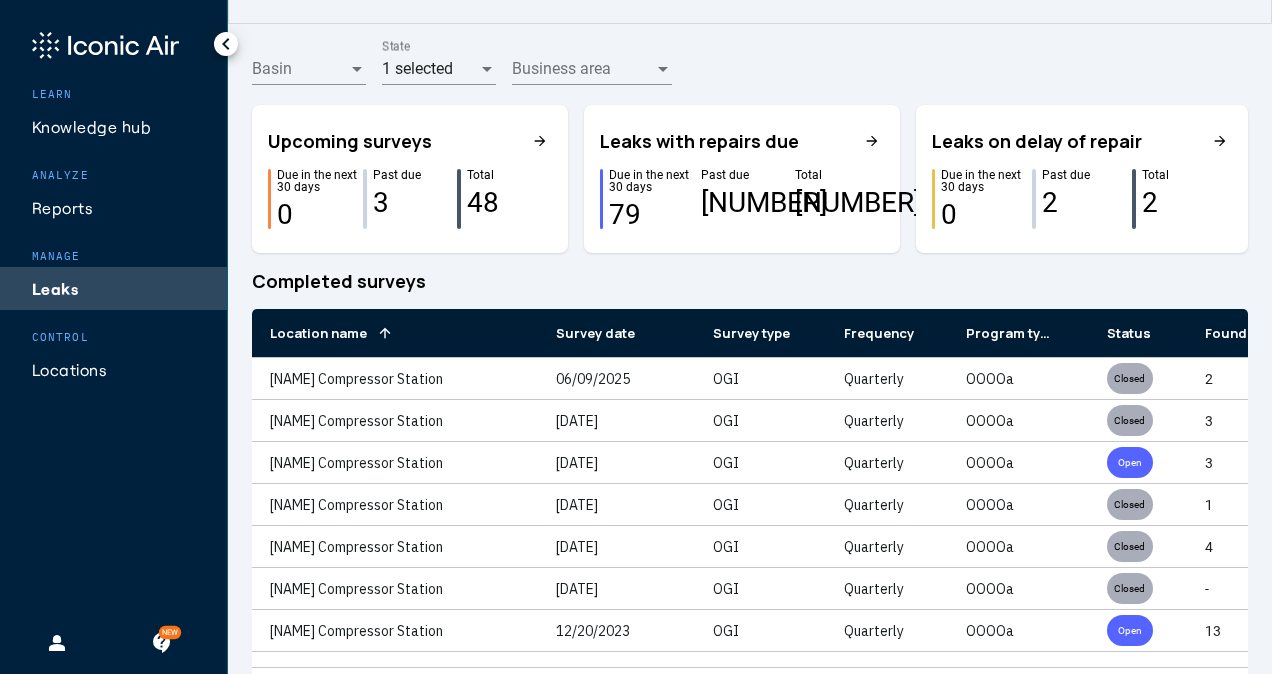 scroll, scrollTop: 123, scrollLeft: 0, axis: vertical 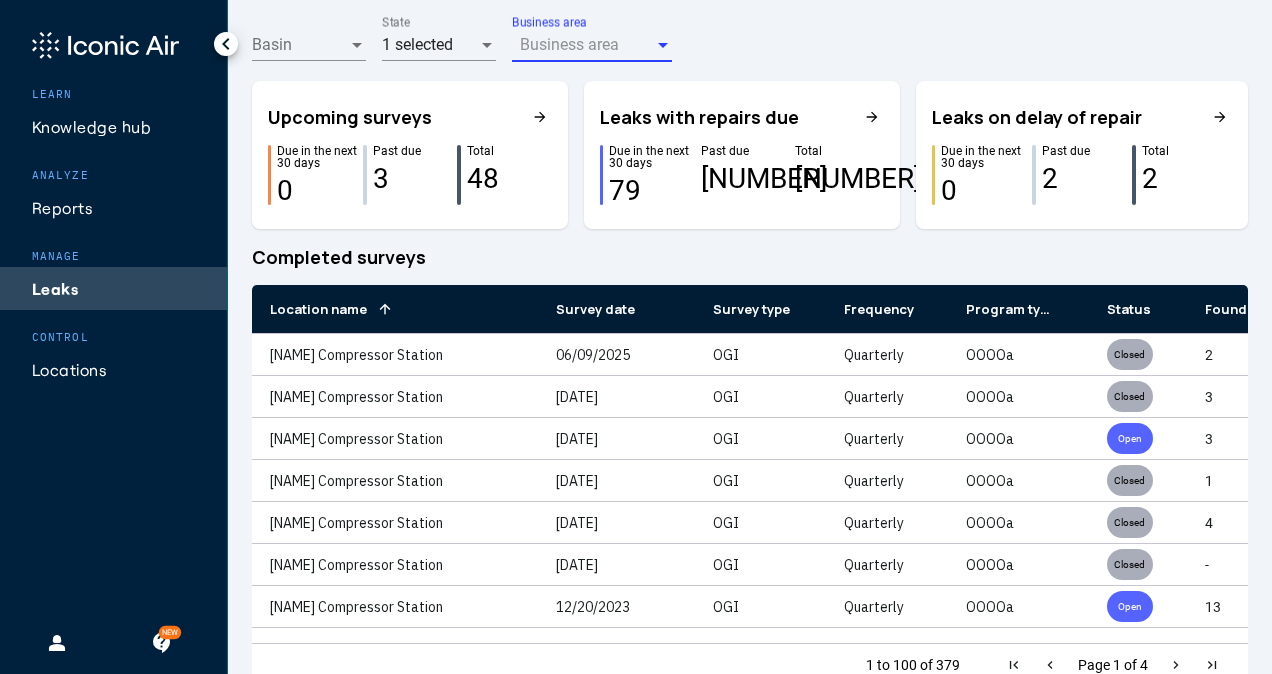 click on "Business area" at bounding box center (569, 45) 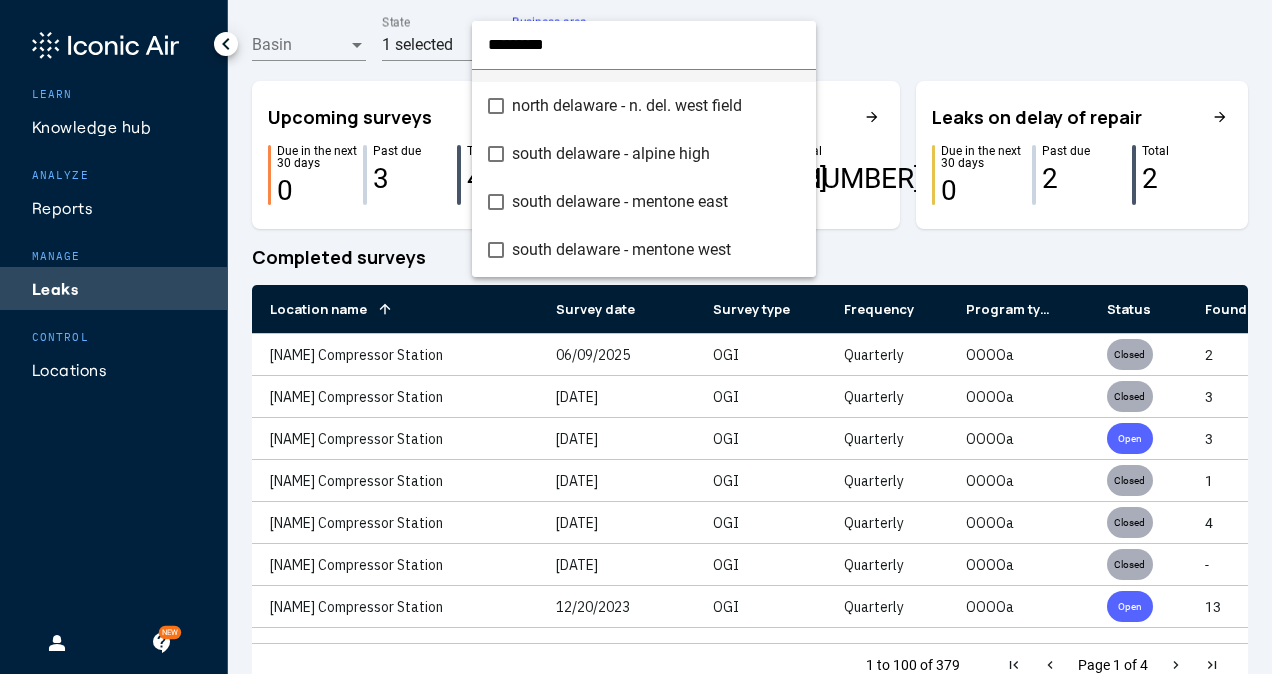 scroll, scrollTop: 151, scrollLeft: 0, axis: vertical 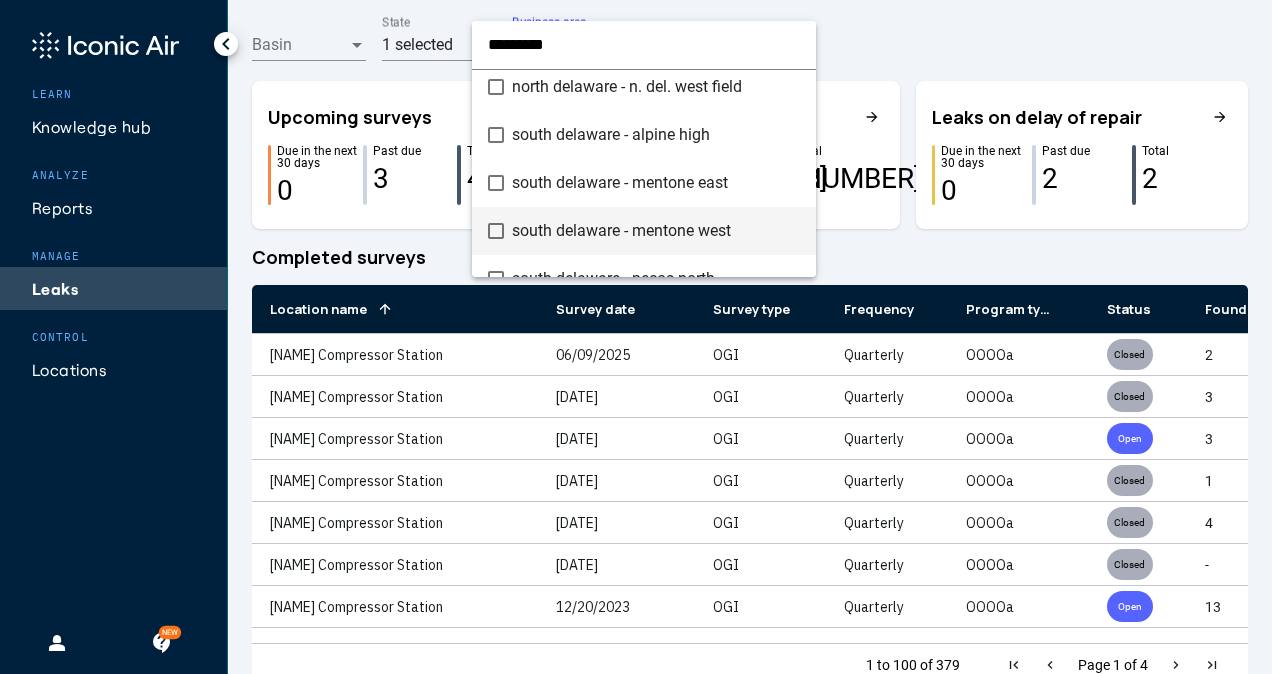 click on "south delaware - mentone west" at bounding box center (644, 231) 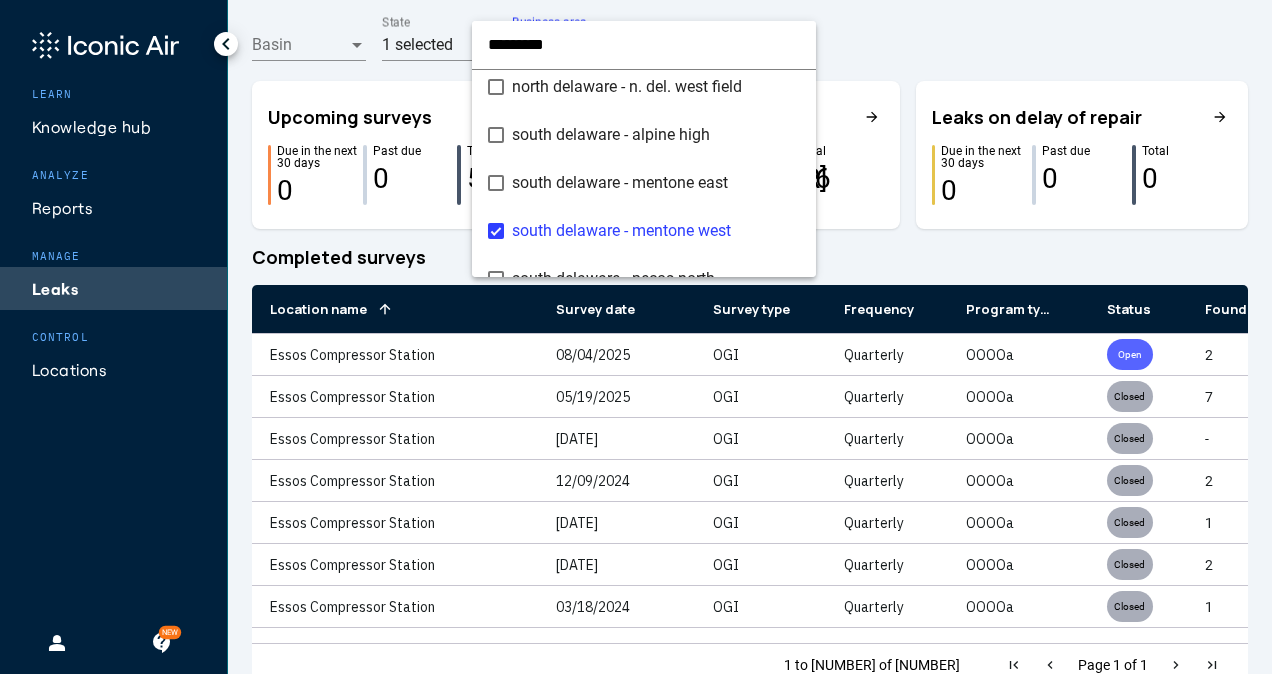 click at bounding box center [636, 337] 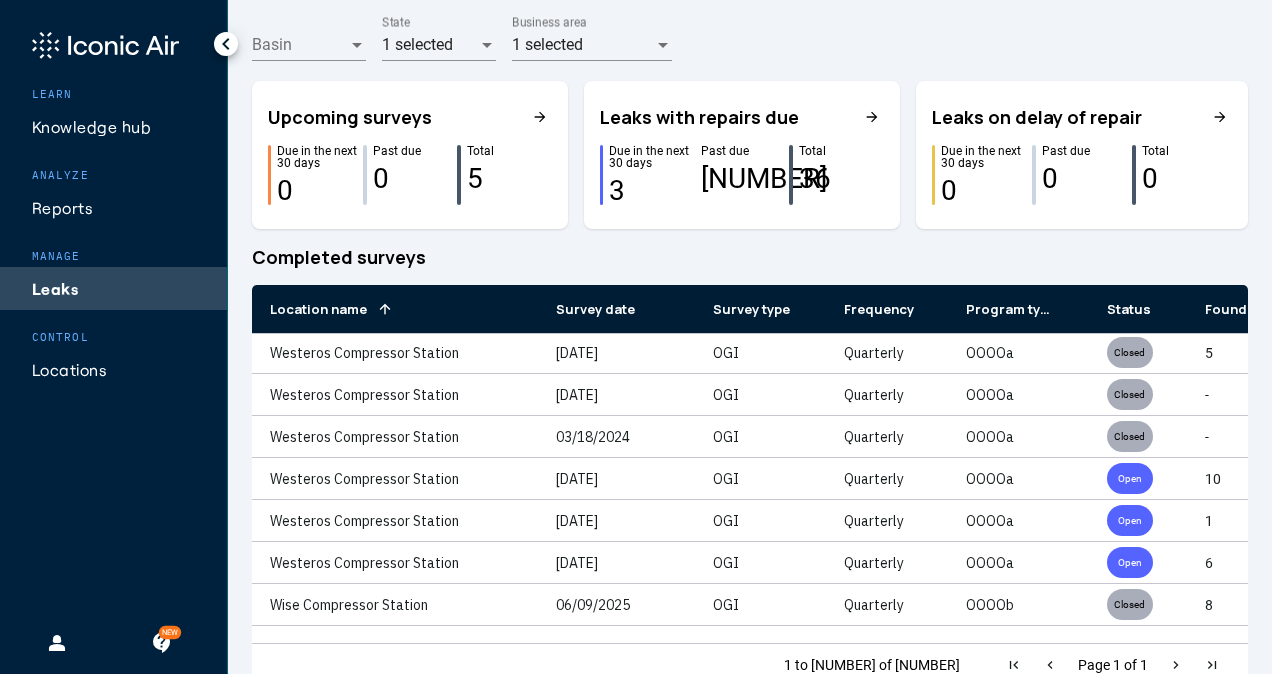 scroll, scrollTop: 1932, scrollLeft: 0, axis: vertical 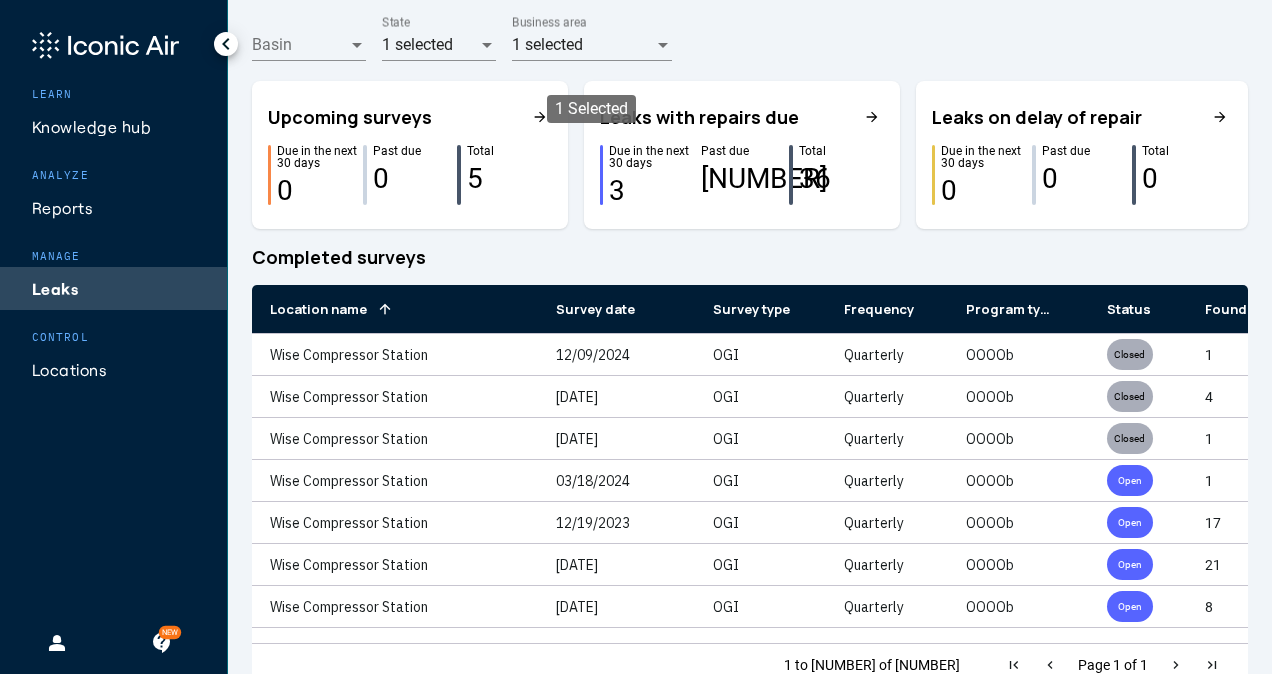 click on "1 selected" at bounding box center (584, 45) 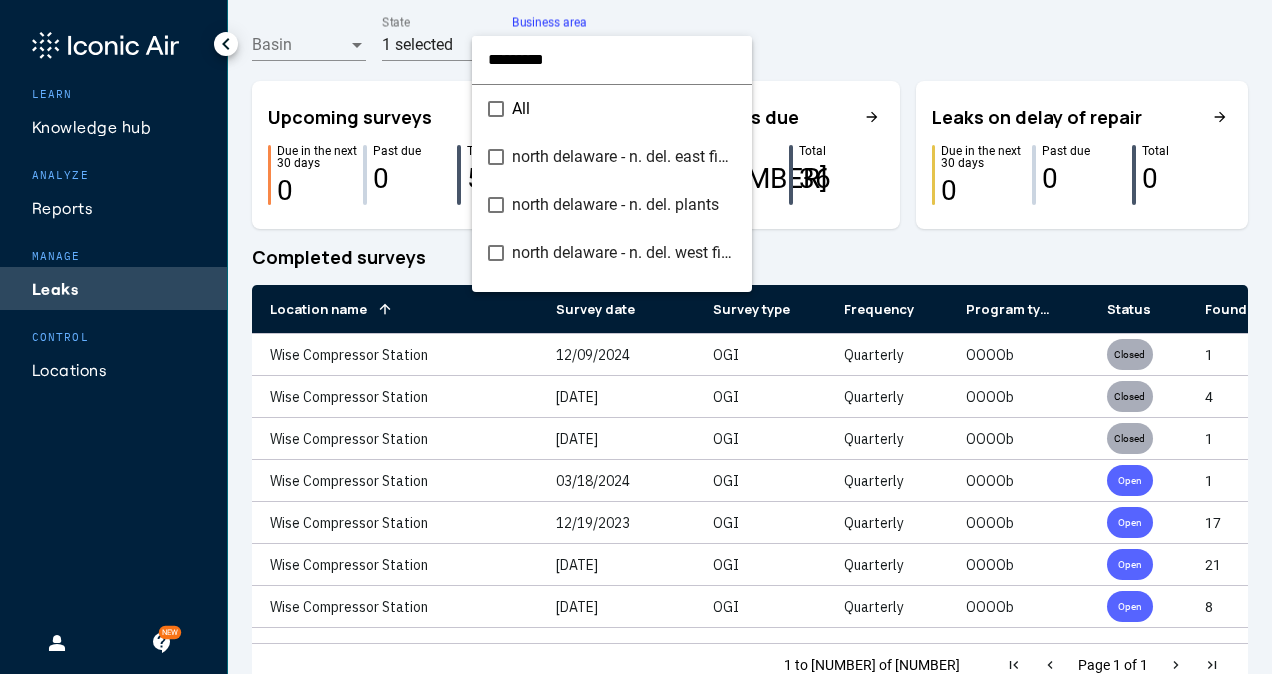 scroll, scrollTop: 224, scrollLeft: 0, axis: vertical 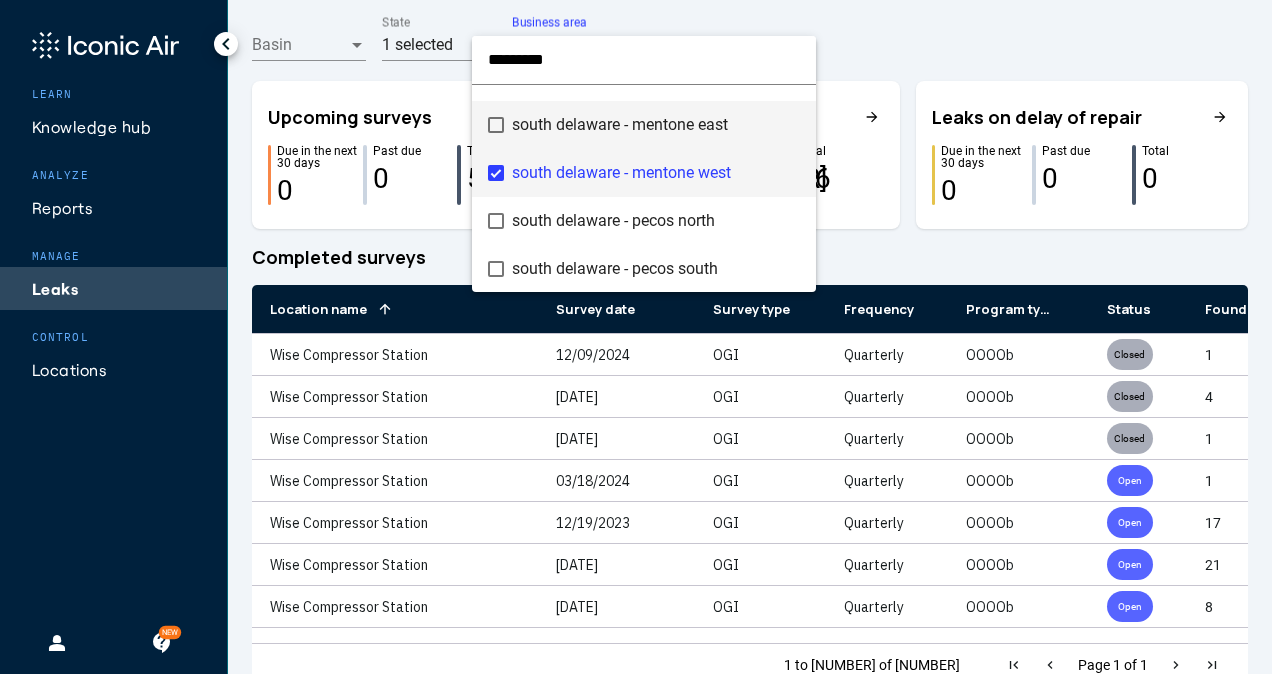 click on "south delaware - mentone east" at bounding box center (644, 125) 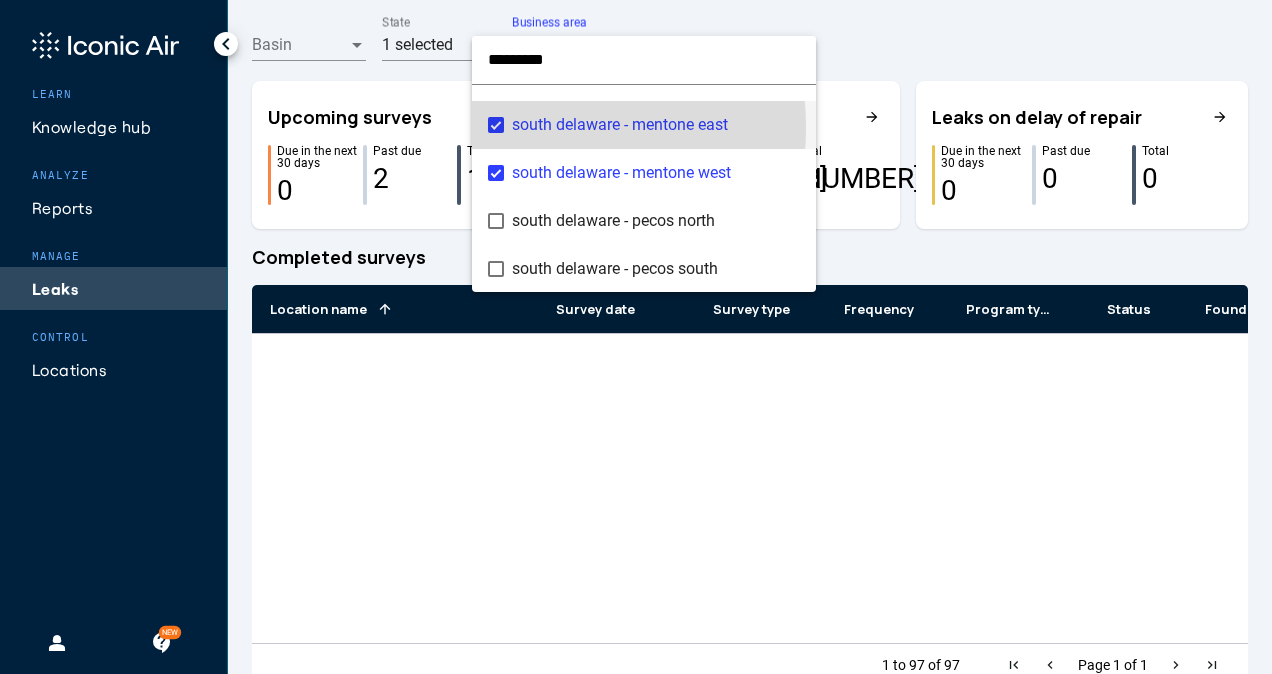 scroll, scrollTop: 192, scrollLeft: 0, axis: vertical 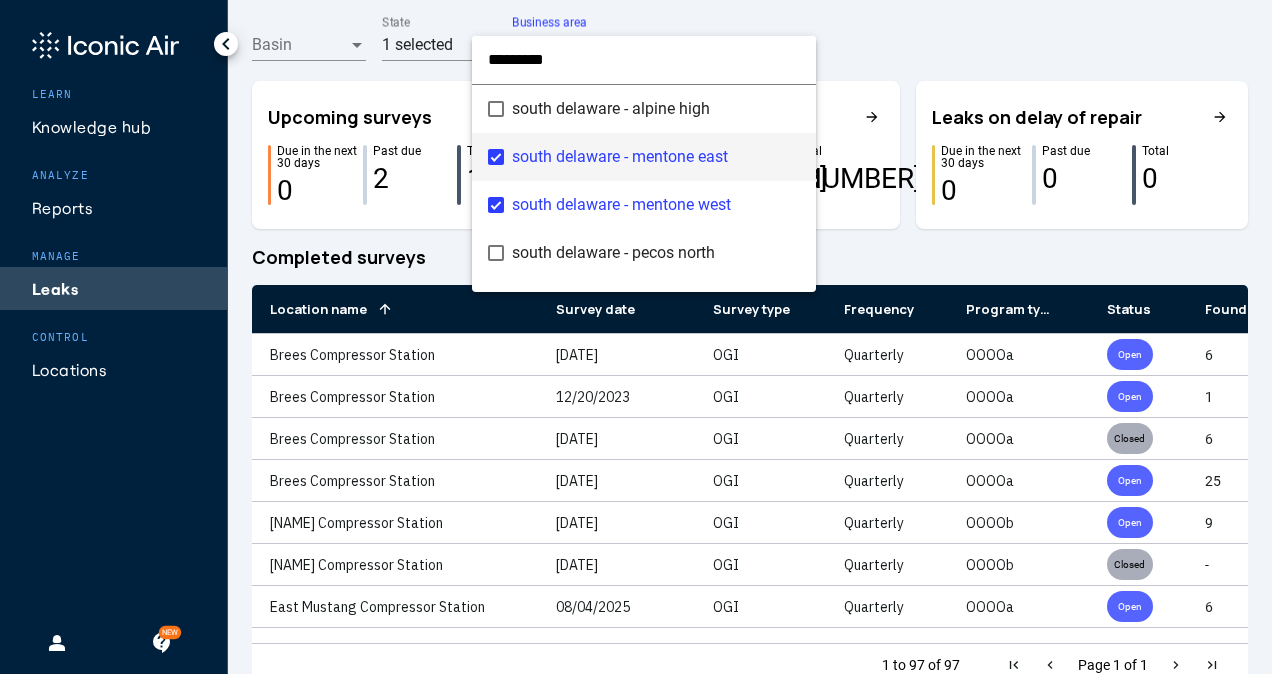 click at bounding box center [496, 157] 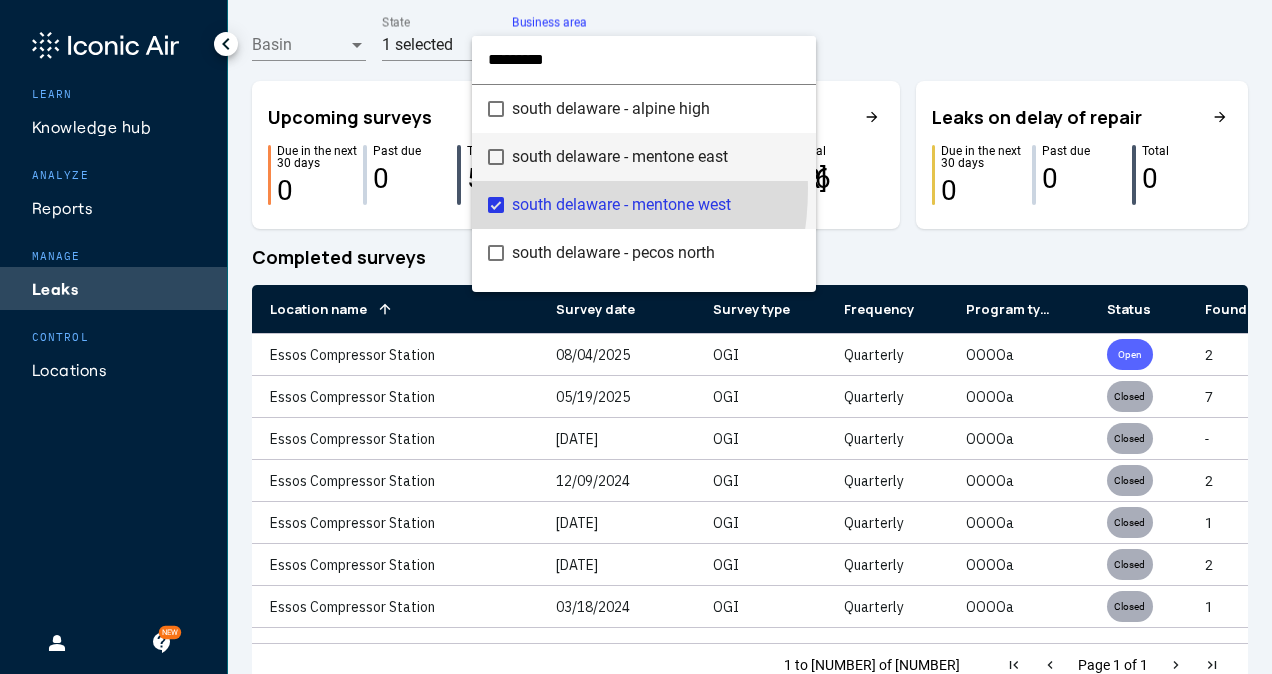 click on "south delaware - mentone west" at bounding box center [644, 205] 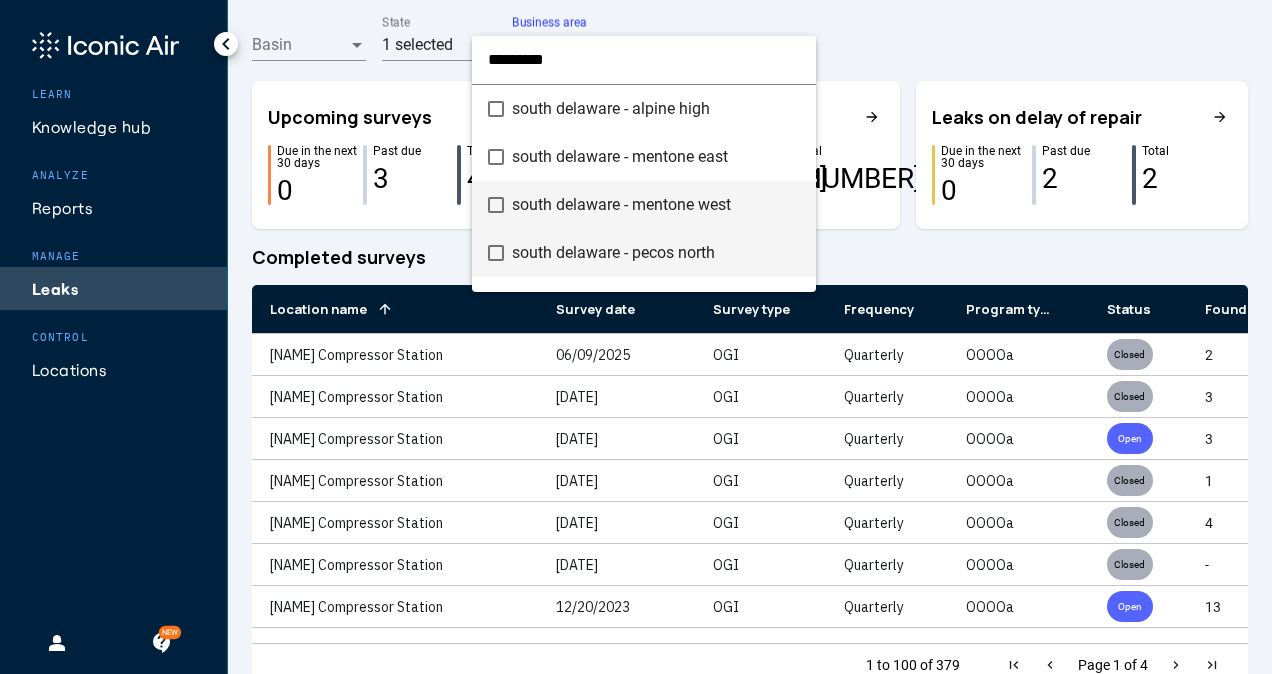 click at bounding box center (496, 253) 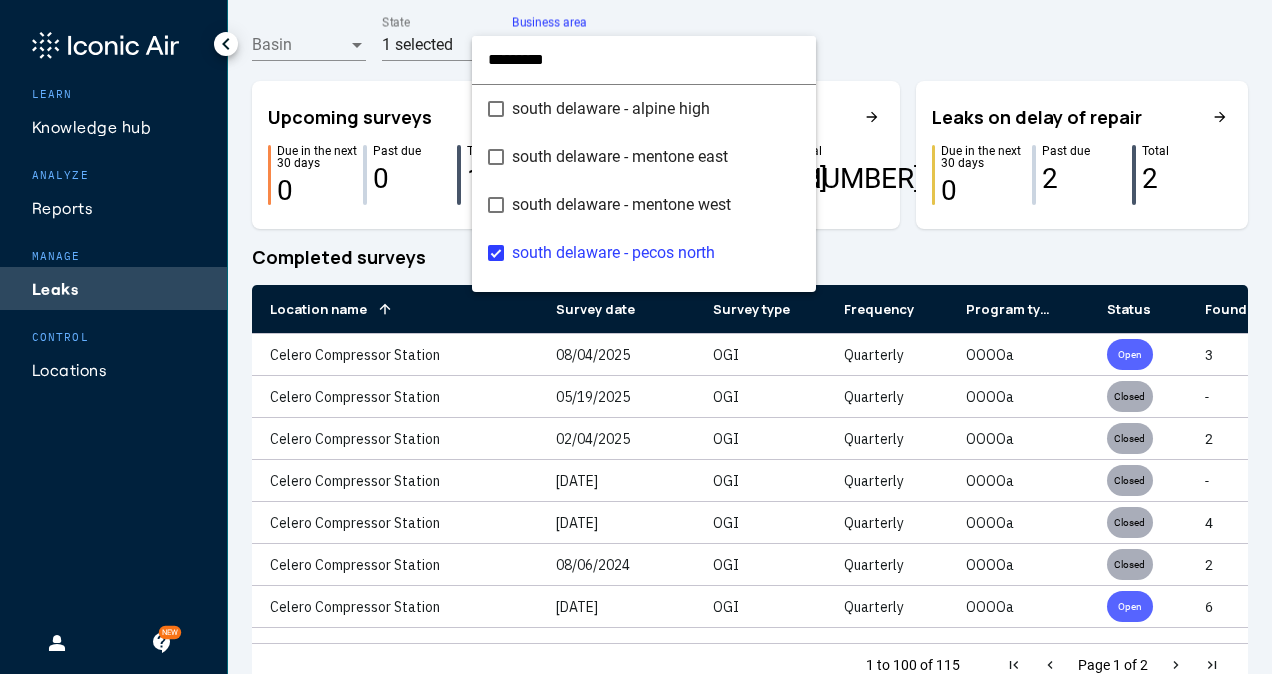 click at bounding box center [636, 337] 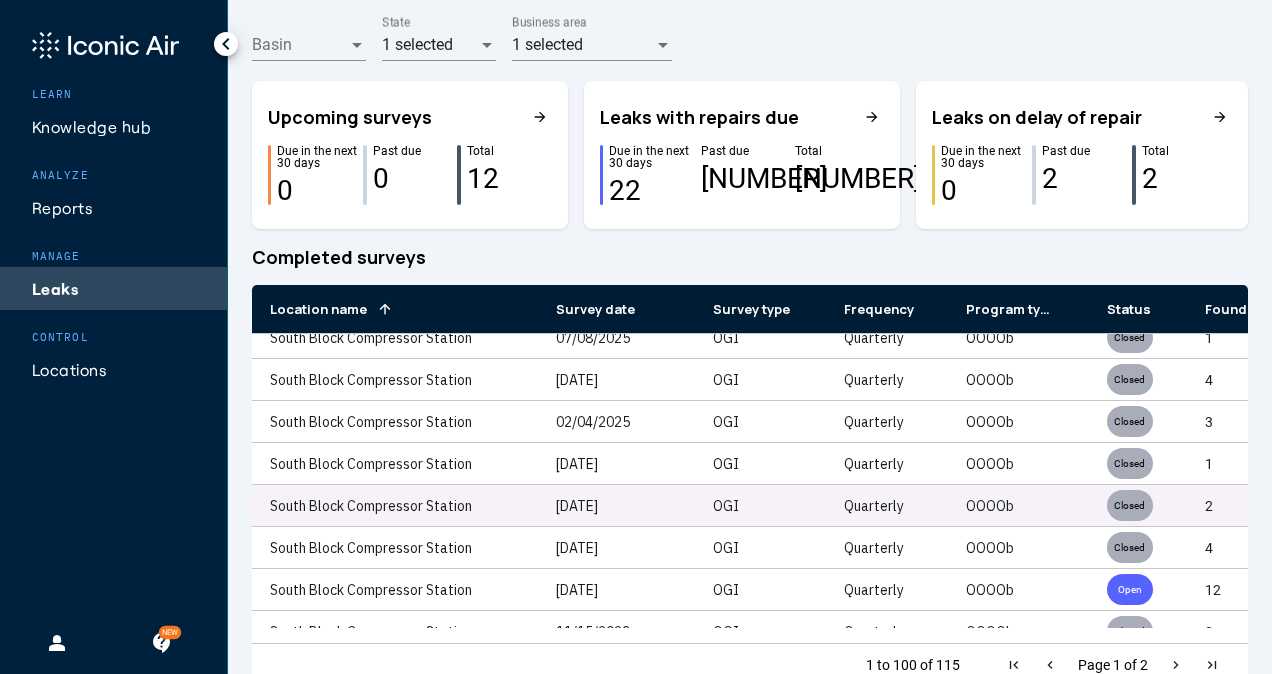 scroll, scrollTop: 3906, scrollLeft: 0, axis: vertical 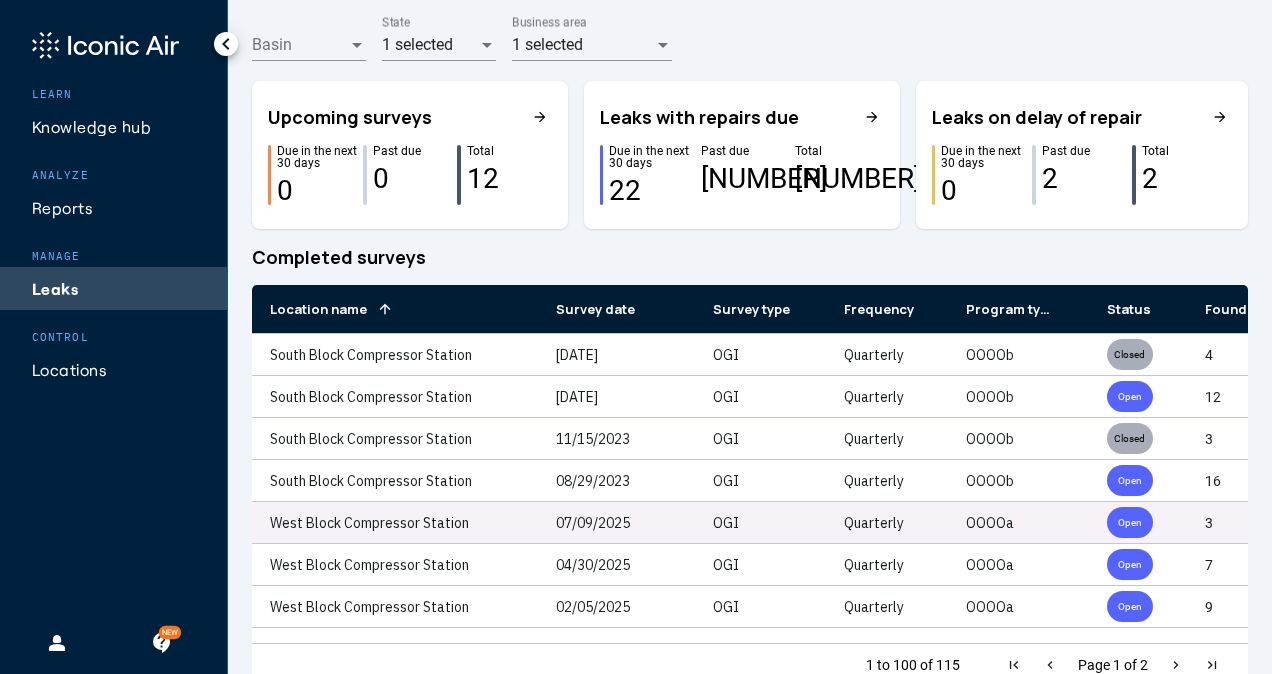 click on "West Block Compressor Station" 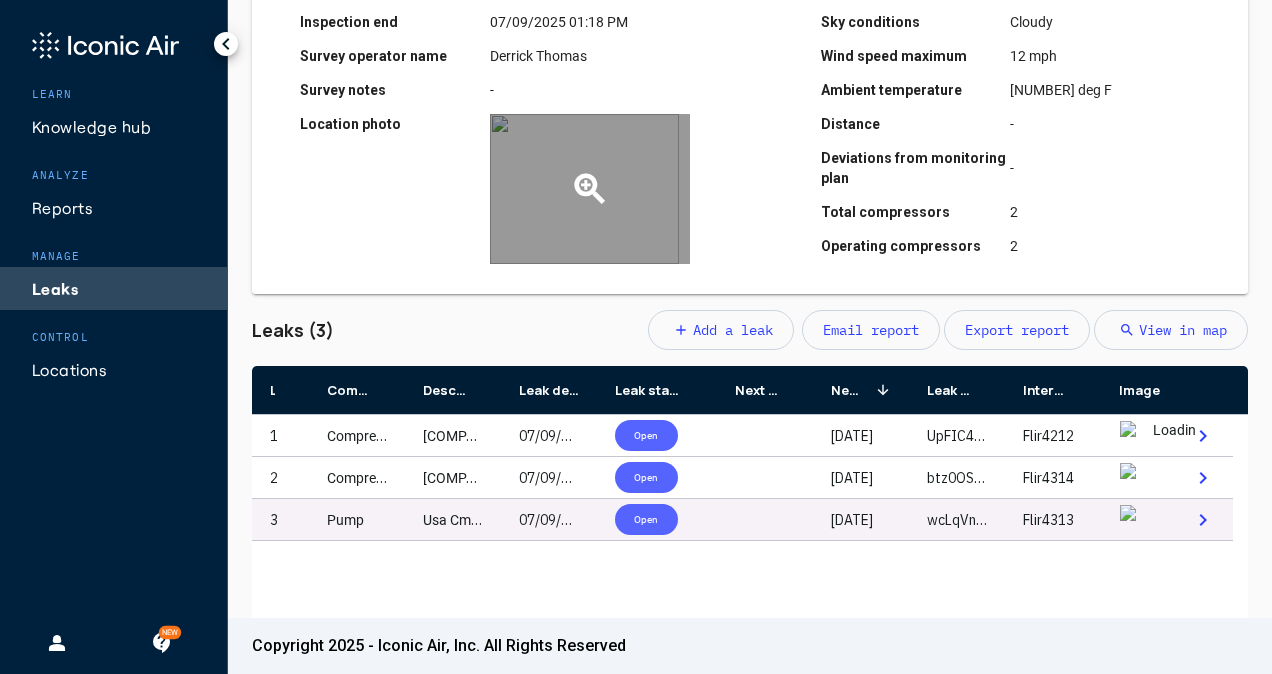 scroll, scrollTop: 394, scrollLeft: 0, axis: vertical 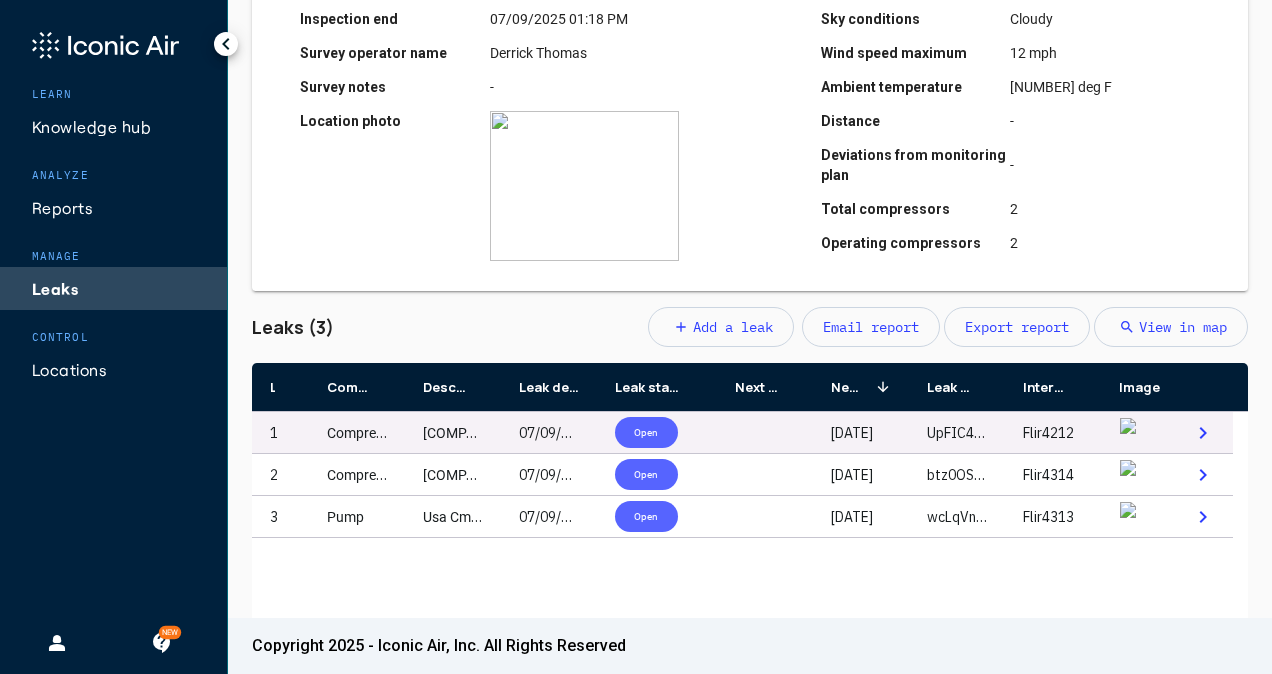 click on "1 Compressor Usa Cmp [NUMBER] Cylinder 4 Variable Pocket [DATE] Open [DATE] [ID] [ID] chevron_right" at bounding box center [742, 433] 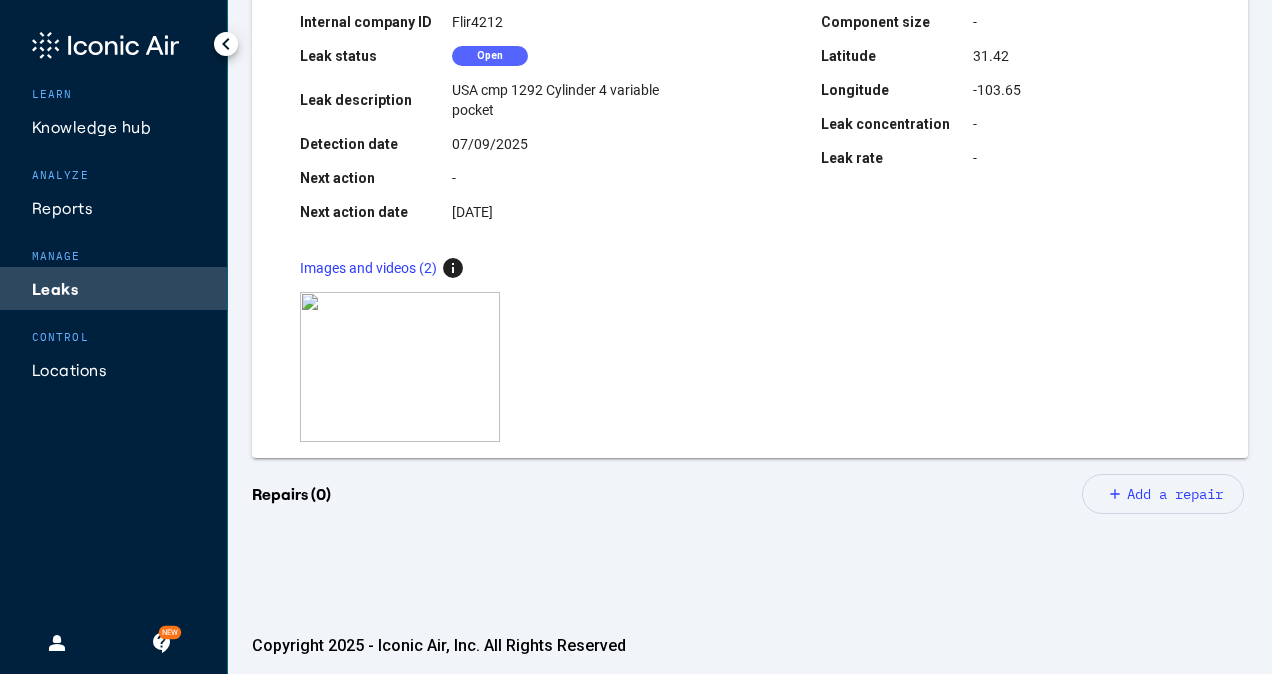 scroll, scrollTop: 0, scrollLeft: 0, axis: both 